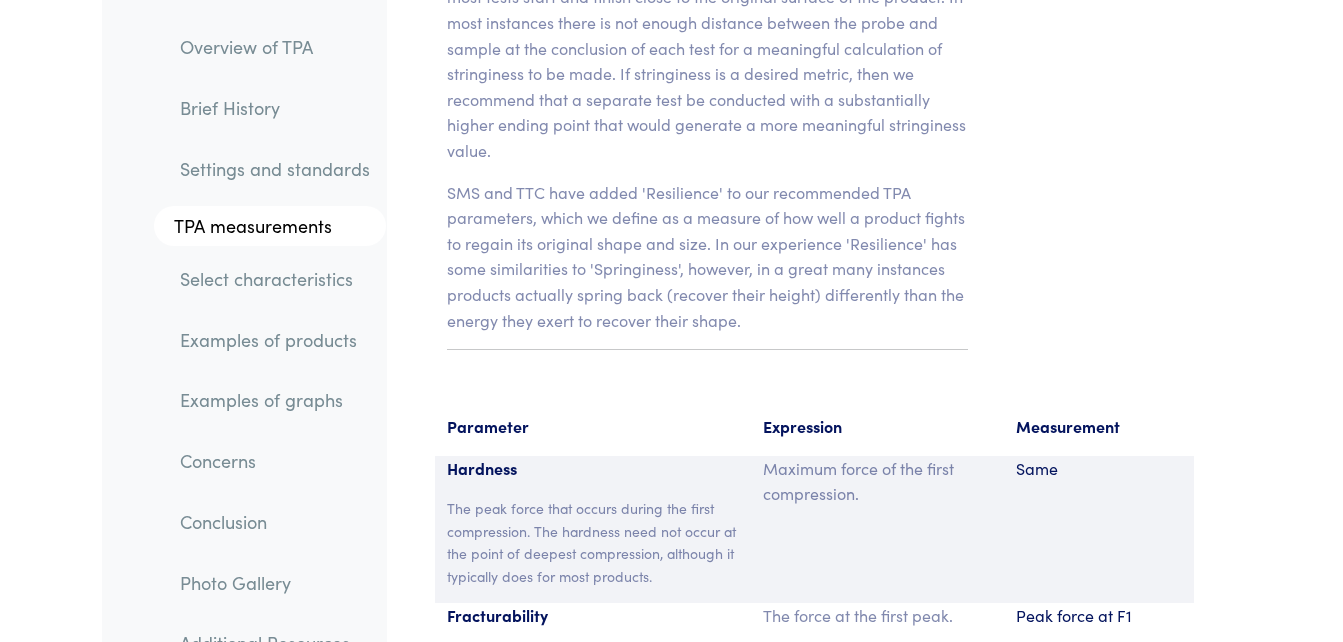 scroll, scrollTop: 14852, scrollLeft: 0, axis: vertical 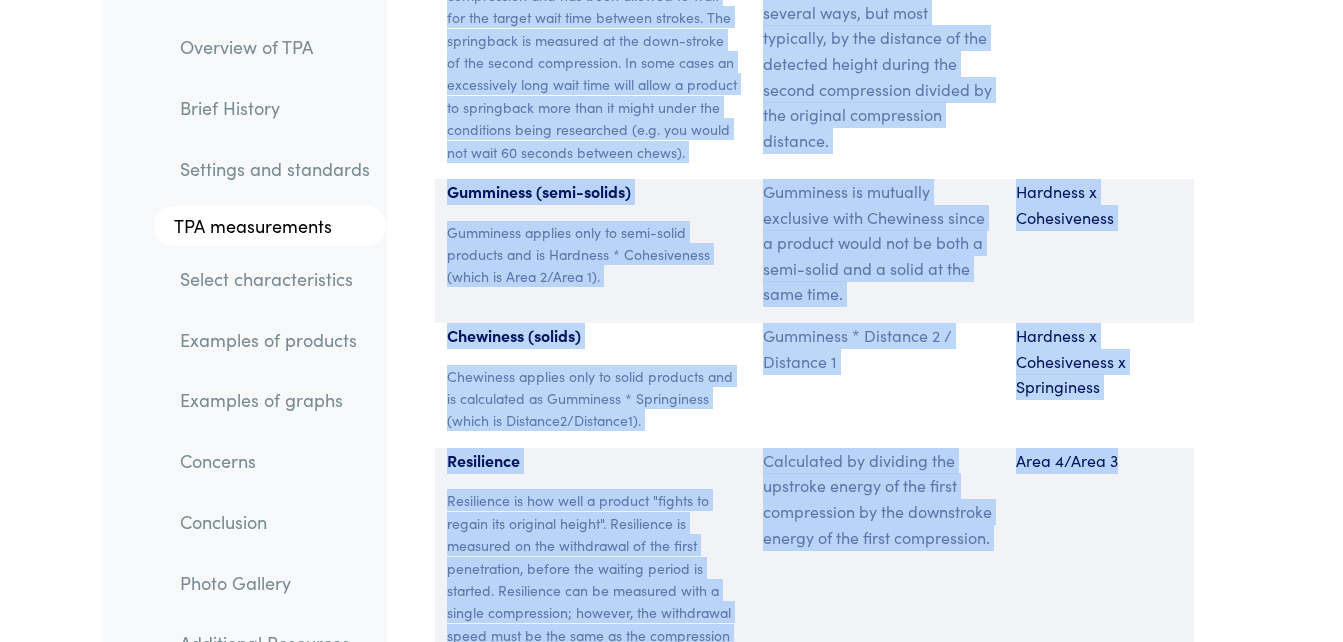 drag, startPoint x: 450, startPoint y: 41, endPoint x: 1212, endPoint y: 335, distance: 816.74963 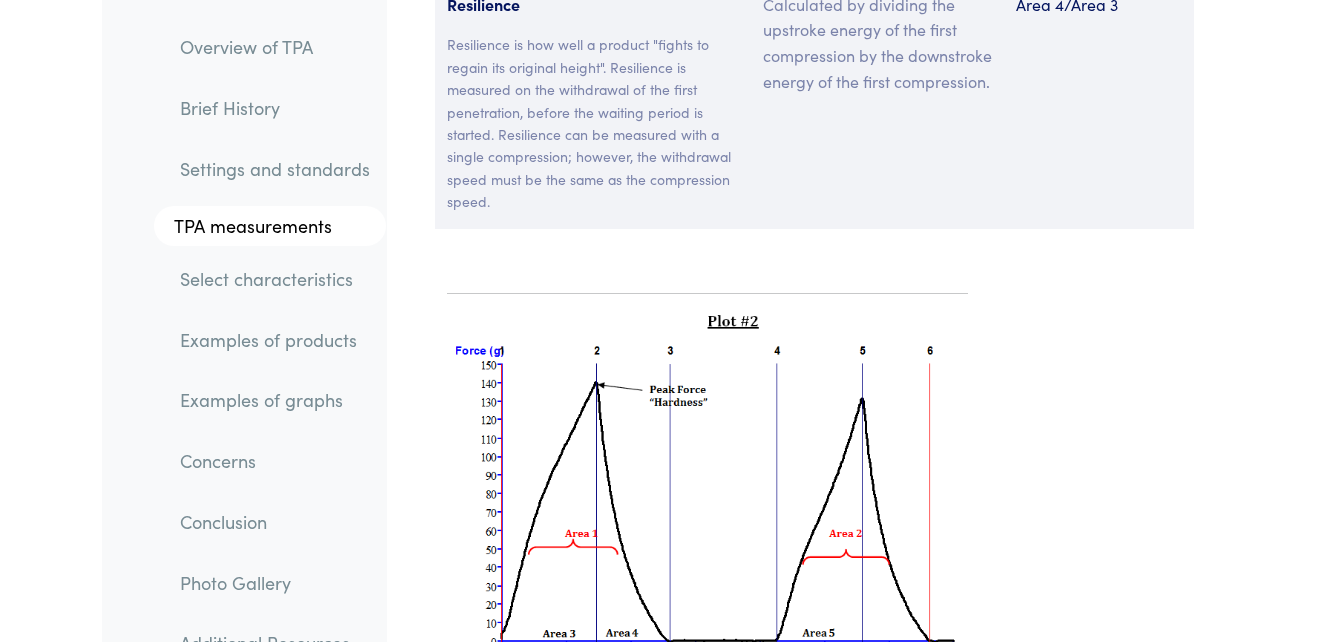 scroll, scrollTop: 16152, scrollLeft: 0, axis: vertical 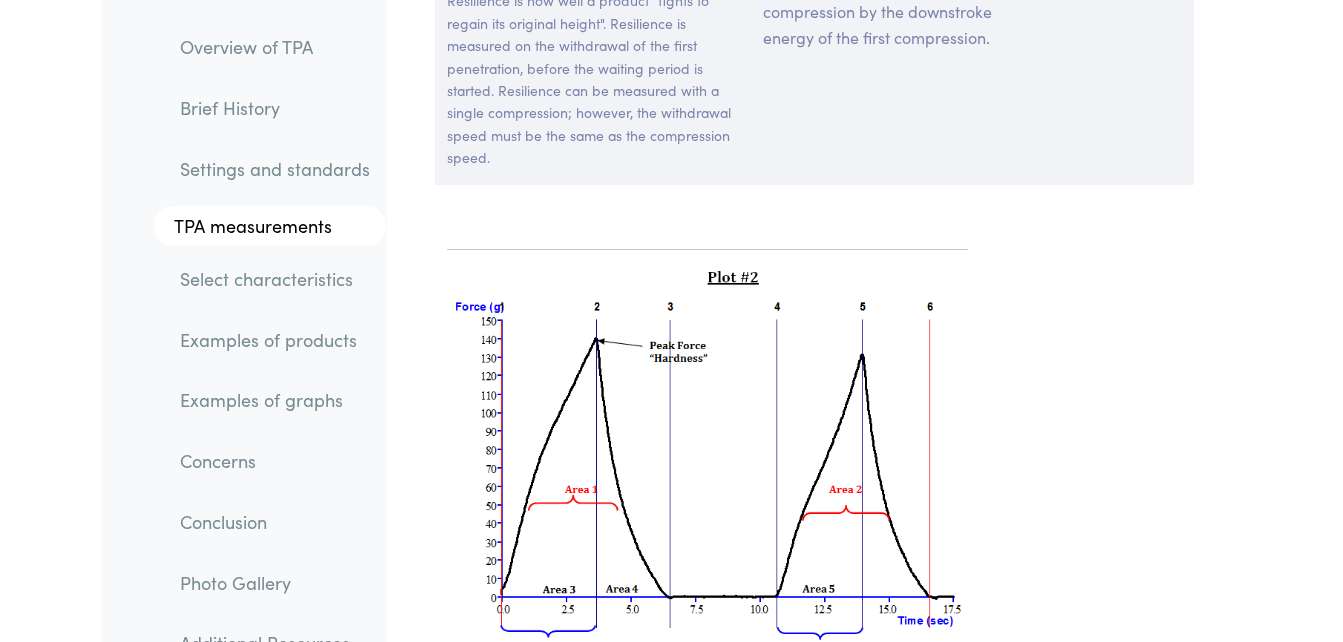 drag, startPoint x: 444, startPoint y: 104, endPoint x: 468, endPoint y: 147, distance: 49.24429 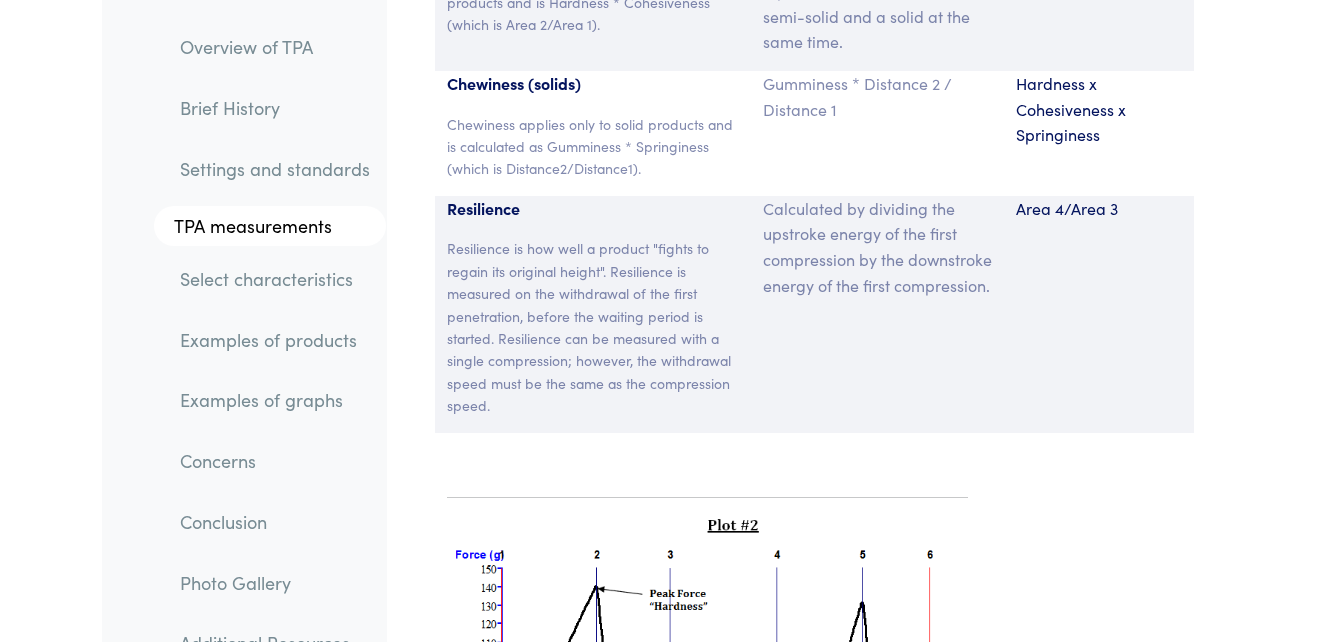 scroll, scrollTop: 15852, scrollLeft: 0, axis: vertical 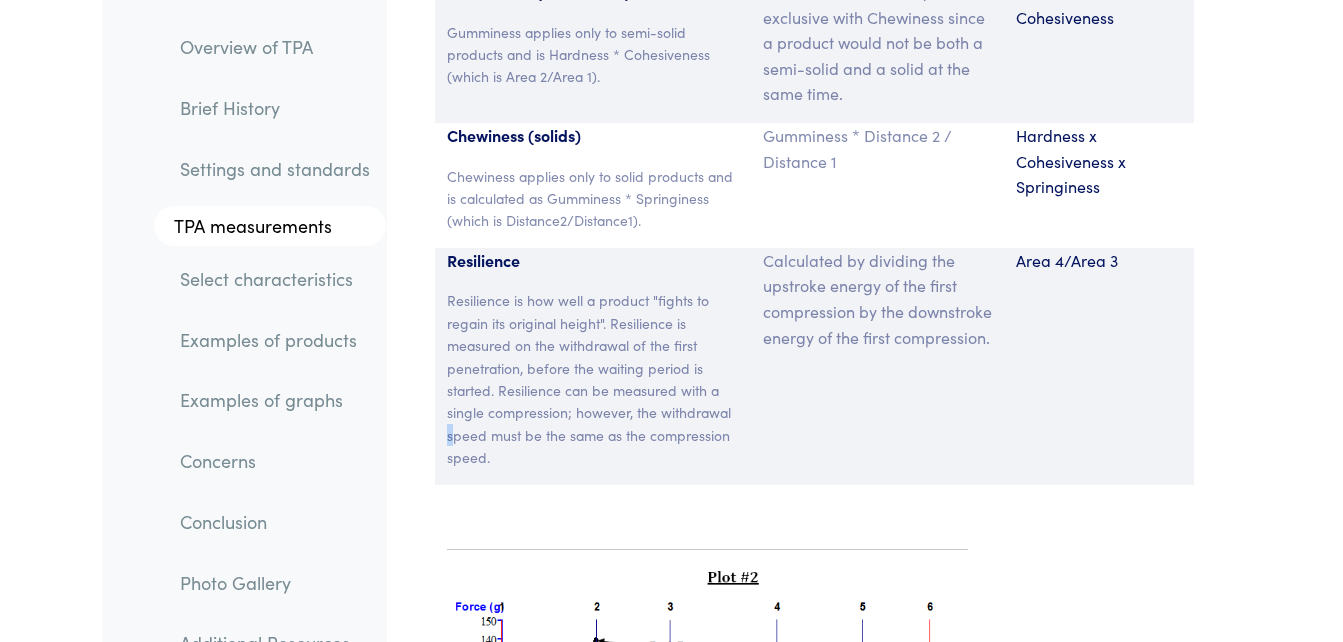 drag, startPoint x: 436, startPoint y: 248, endPoint x: 451, endPoint y: 253, distance: 15.811388 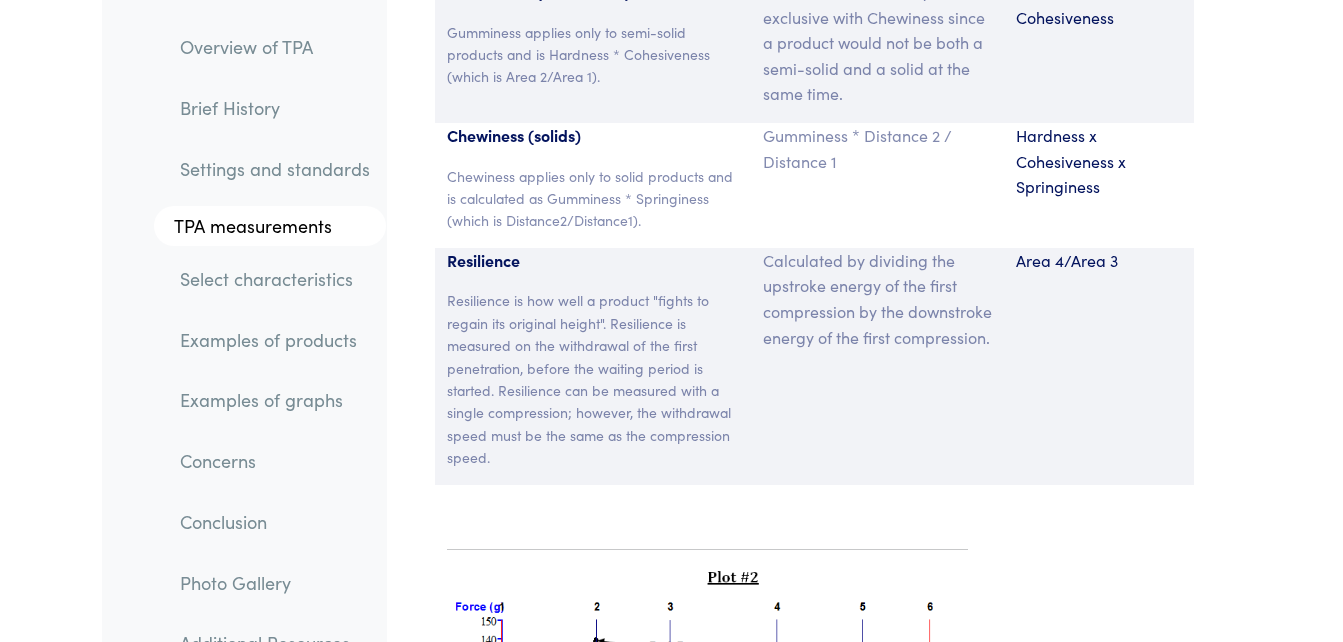 click on "Resilience is how well a product "fights to regain its original height". Resilience is measured on the withdrawal of the first penetration, before the waiting period is started. Resilience can be measured with a single compression; however, the withdrawal speed must be the same as the compression speed." at bounding box center (593, 378) 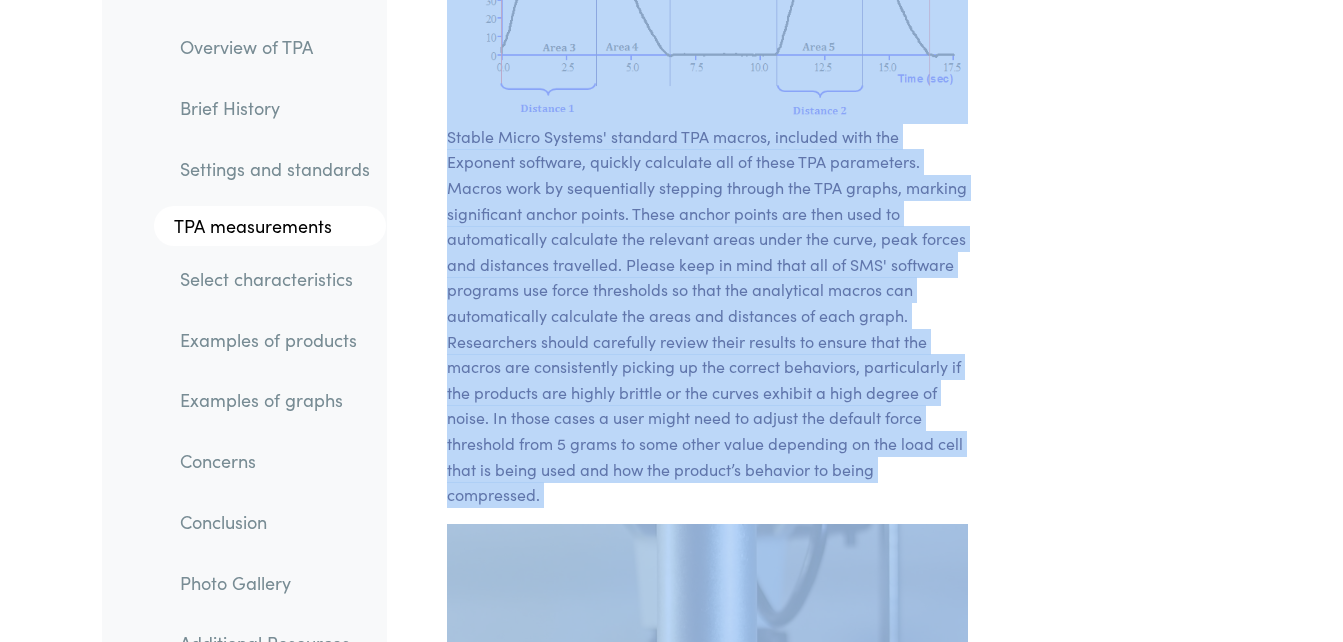 scroll, scrollTop: 16752, scrollLeft: 0, axis: vertical 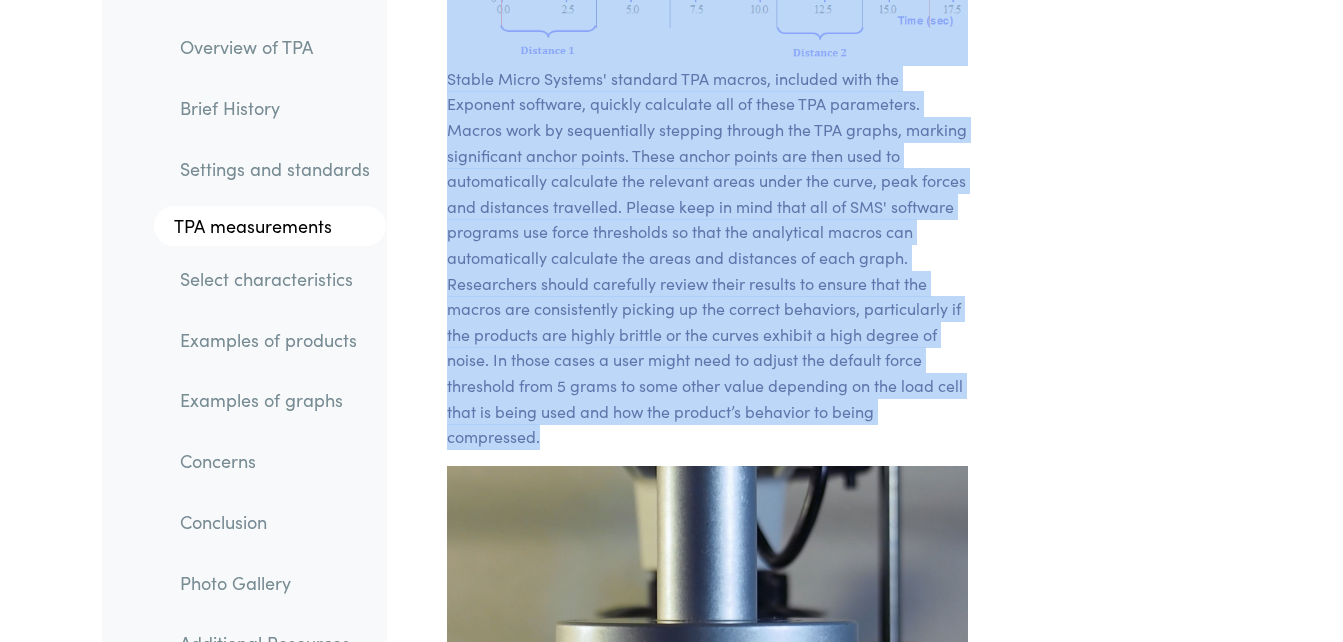 drag, startPoint x: 451, startPoint y: 76, endPoint x: 860, endPoint y: 271, distance: 453.10706 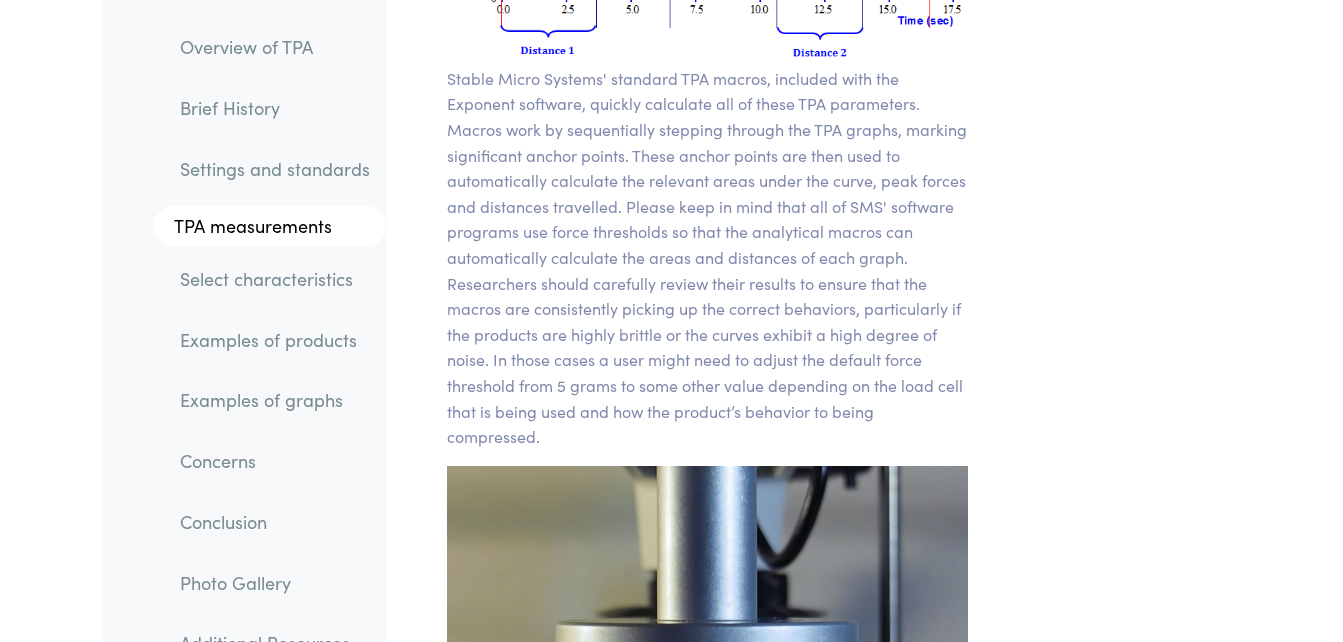 click on "Parameter
Expression
Measurement
Hardness
The peak force that occurs during the first compression. The hardness need not occur at the point of deepest compression, although it typically does for most products.
Maximum force of the first compression.
Same
Fracturability
Not all products fracture; but when they do fracture the Fracturability point occurs where the plot has its first significant peak (where the force falls off) during the probe's first compression of the product." at bounding box center (814, 3887) 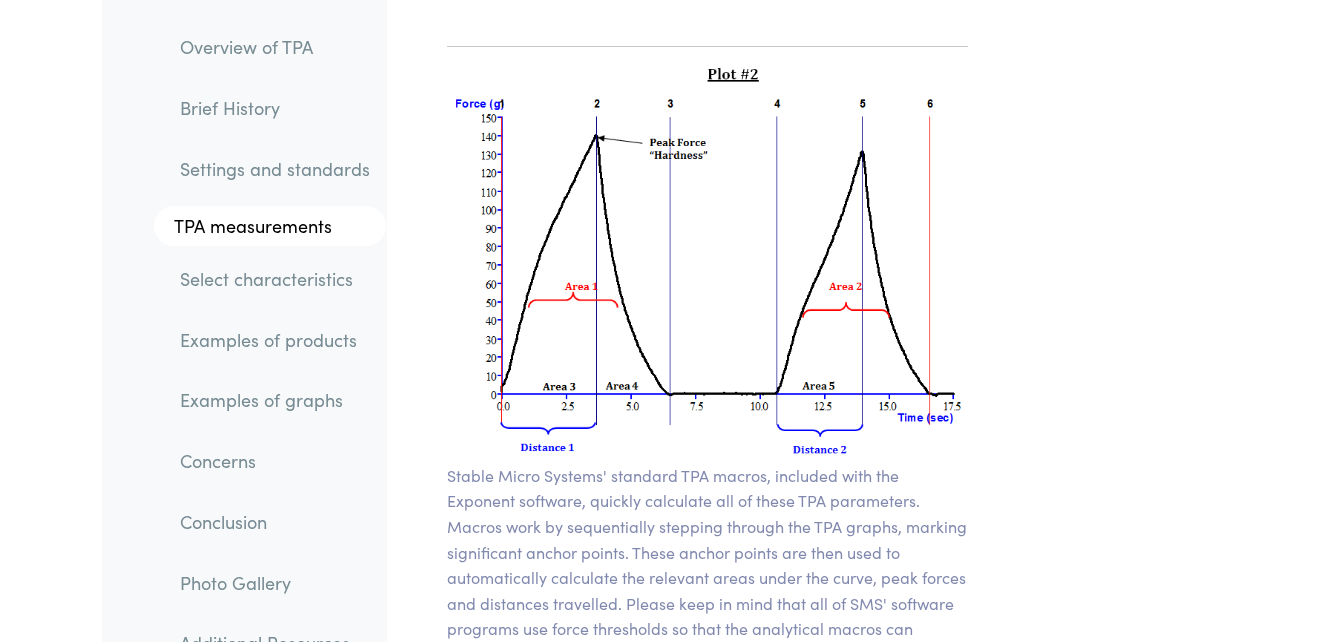 scroll, scrollTop: 16352, scrollLeft: 0, axis: vertical 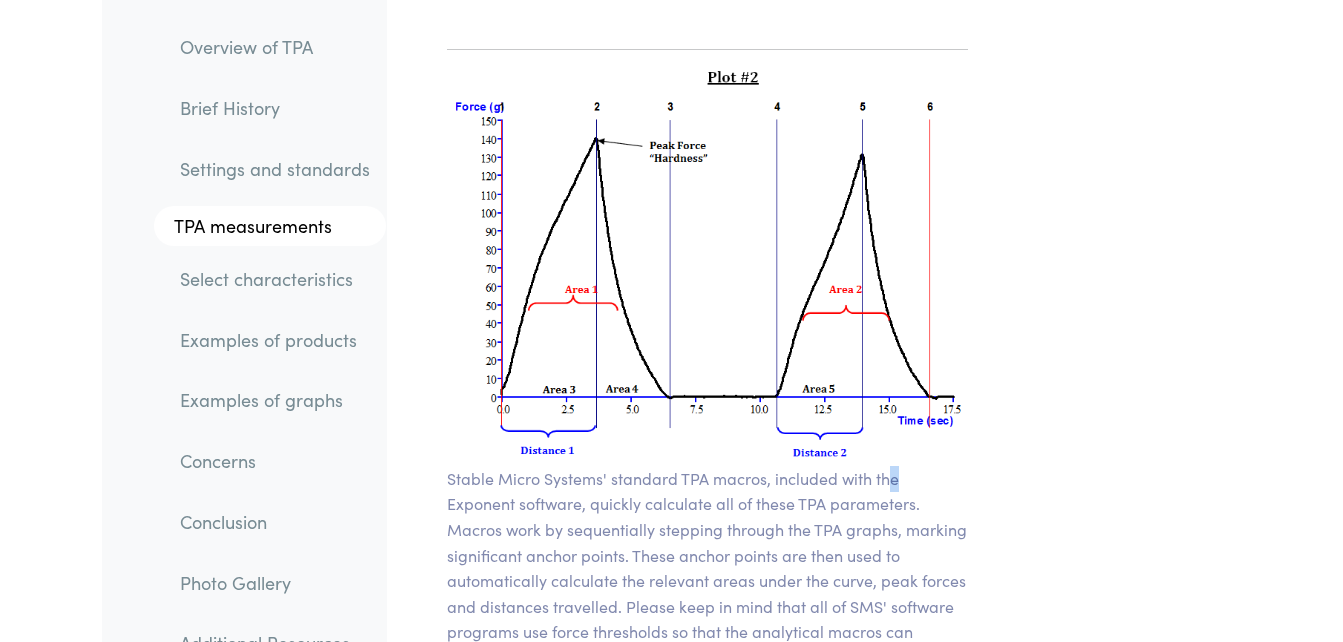 drag, startPoint x: 904, startPoint y: 295, endPoint x: 883, endPoint y: 301, distance: 21.84033 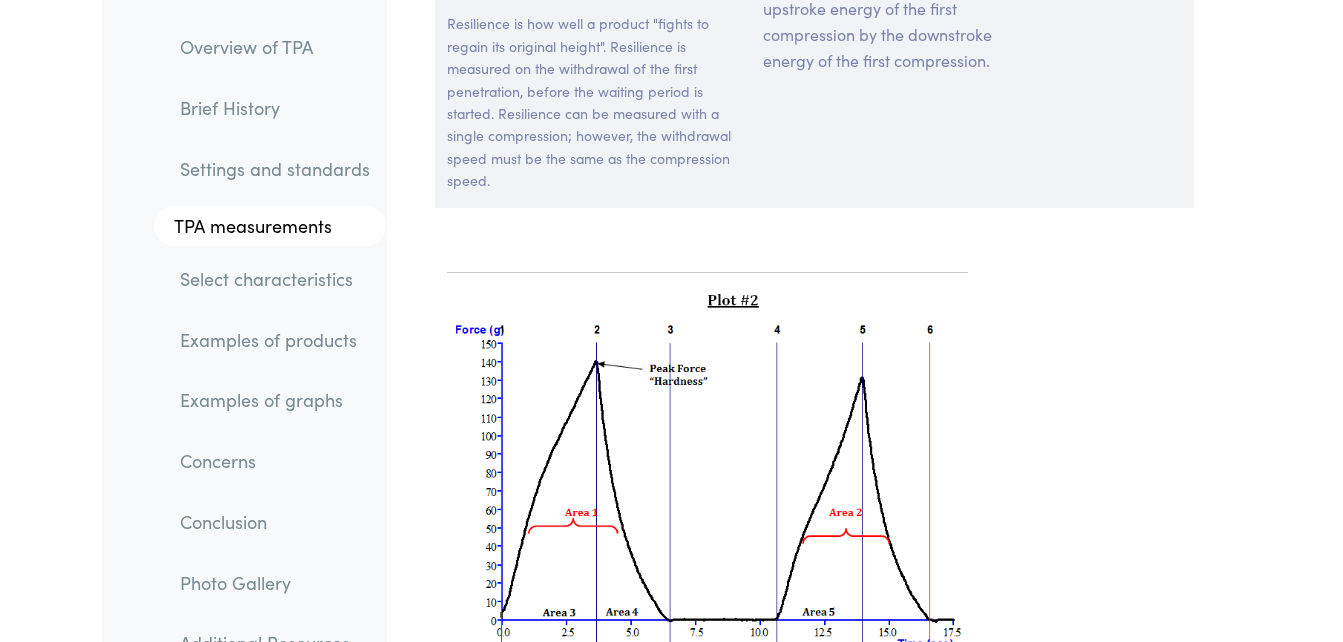 scroll, scrollTop: 16152, scrollLeft: 0, axis: vertical 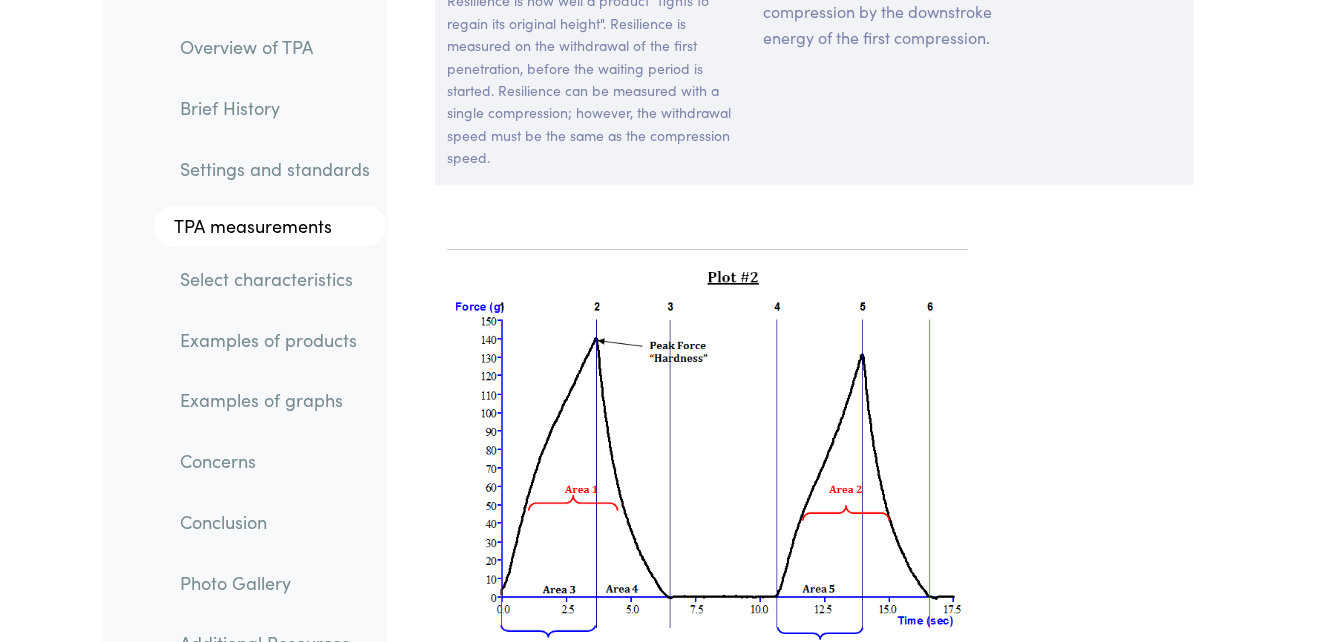drag, startPoint x: 895, startPoint y: 307, endPoint x: 804, endPoint y: 265, distance: 100.22475 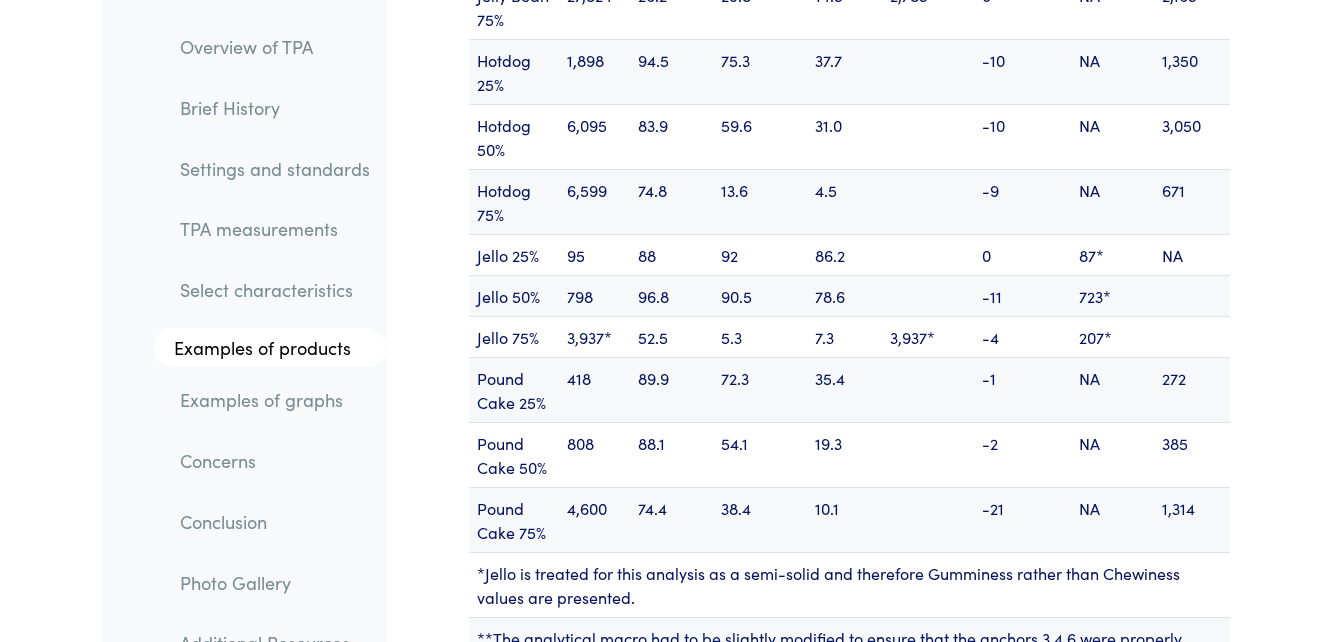 scroll, scrollTop: 26952, scrollLeft: 0, axis: vertical 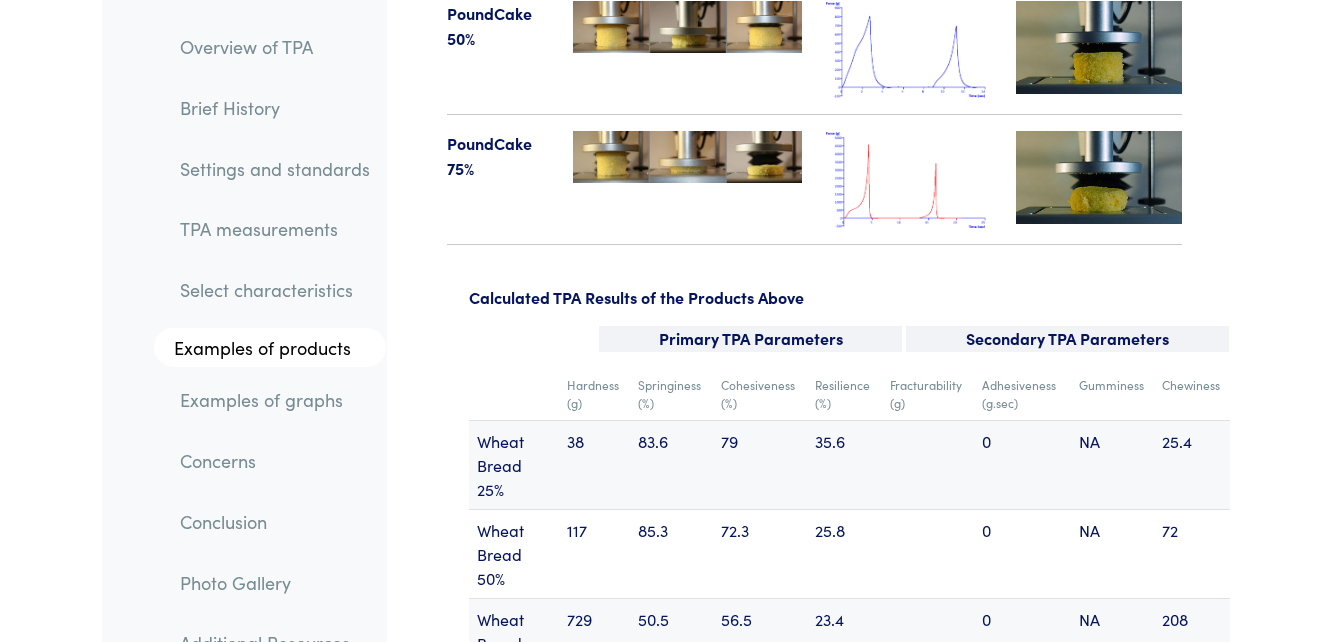 click on "Examples of graphs" at bounding box center (275, 400) 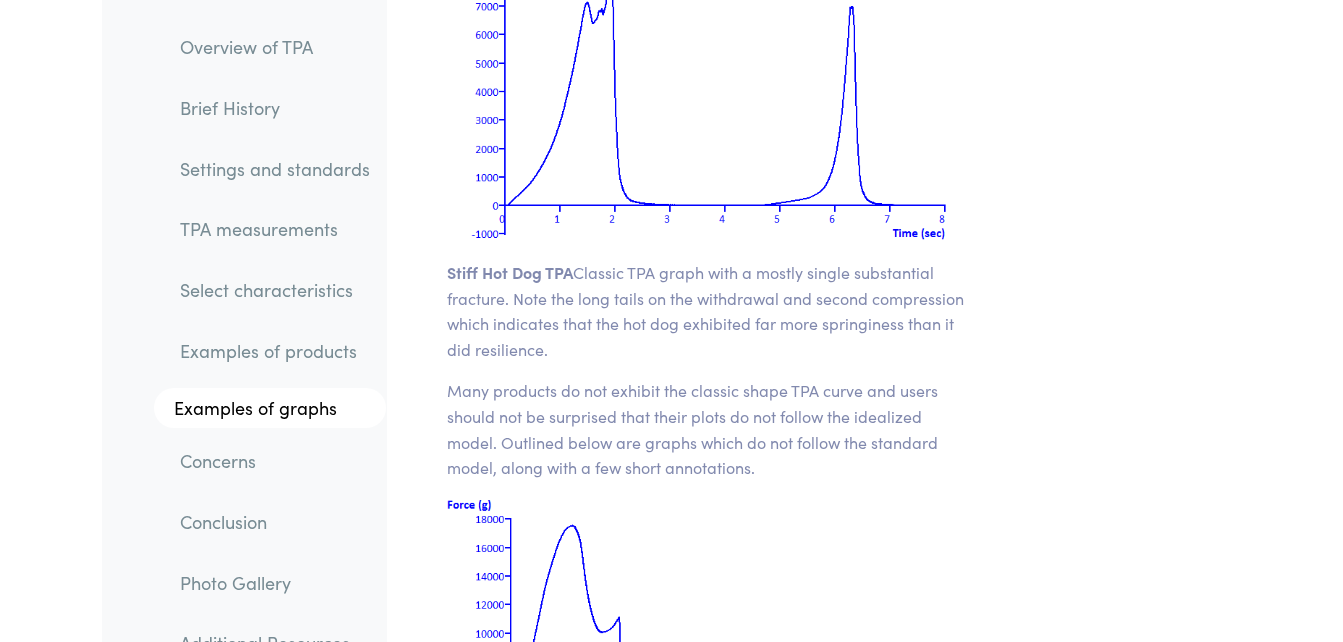 scroll, scrollTop: 28656, scrollLeft: 0, axis: vertical 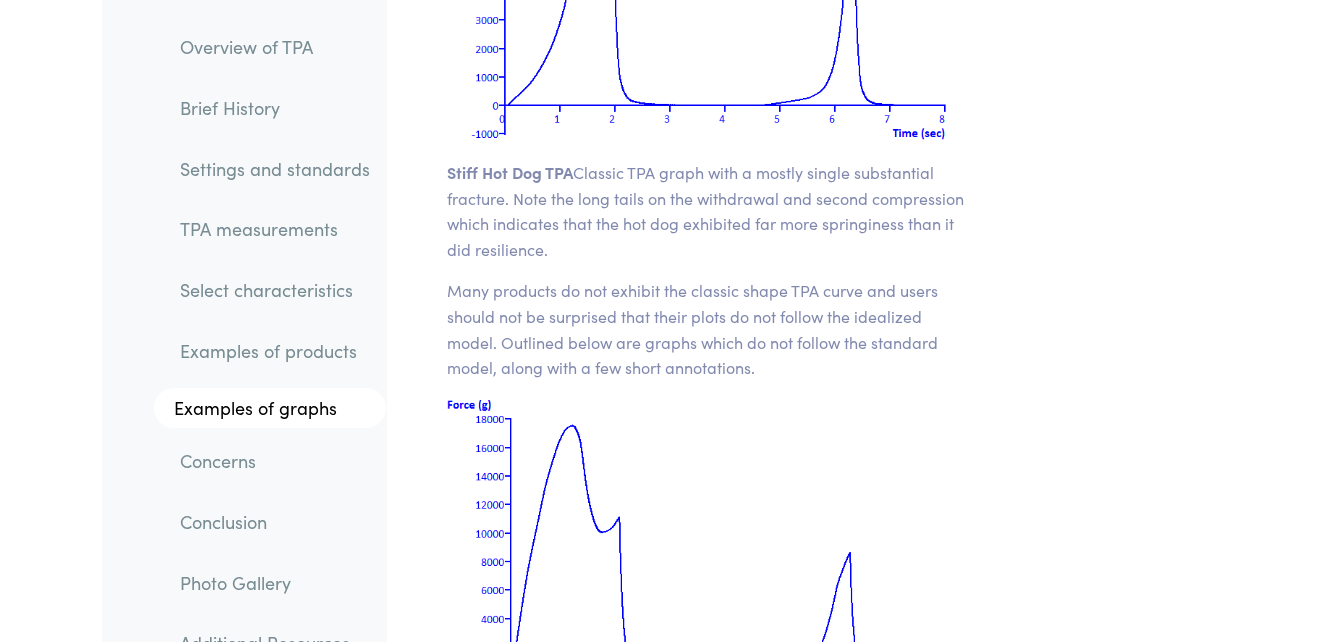 click at bounding box center (707, 553) 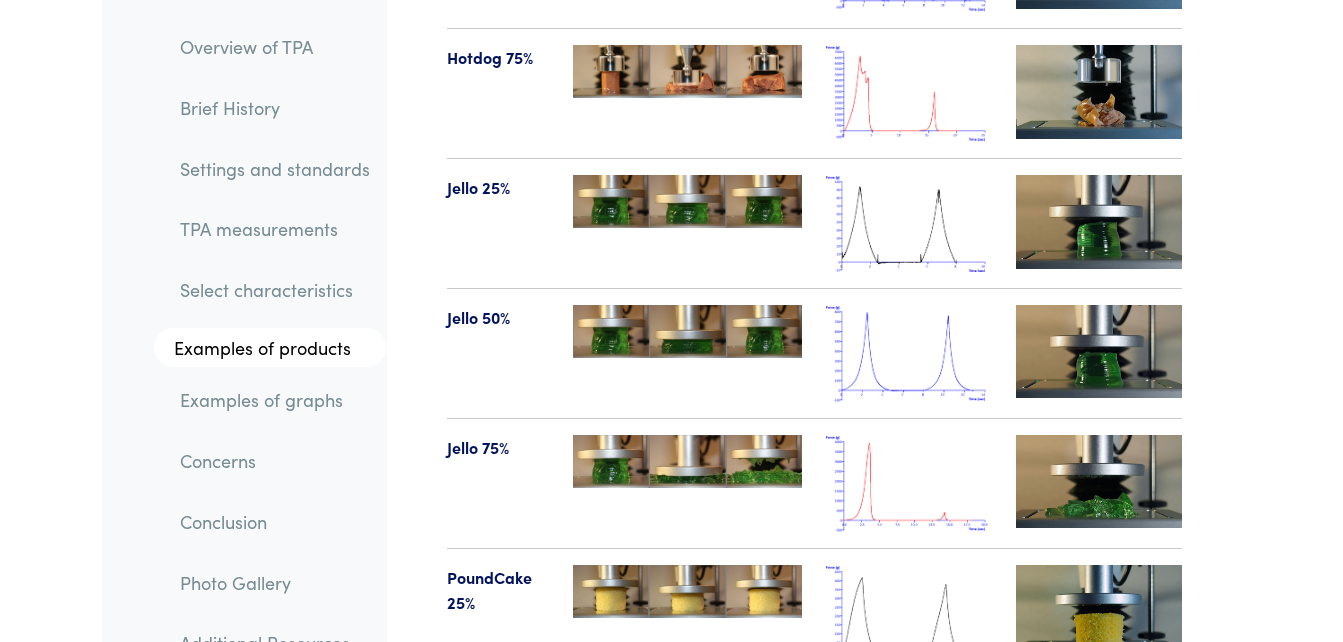 scroll, scrollTop: 25256, scrollLeft: 0, axis: vertical 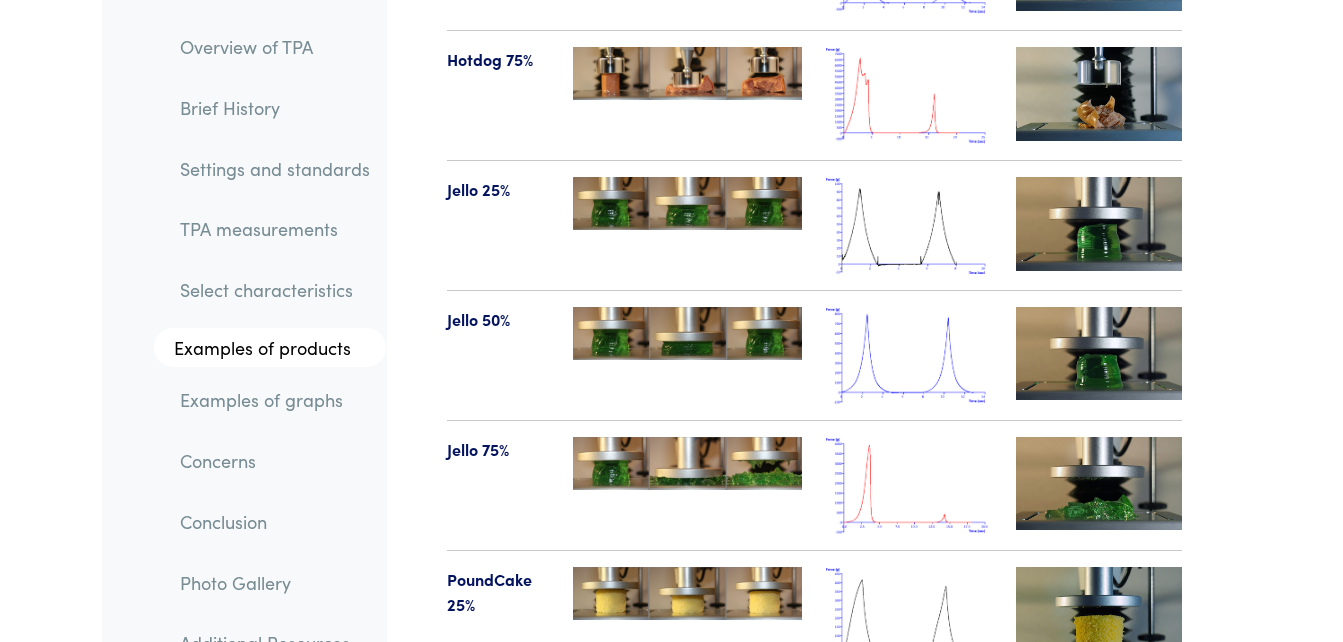 click at bounding box center (909, 745) 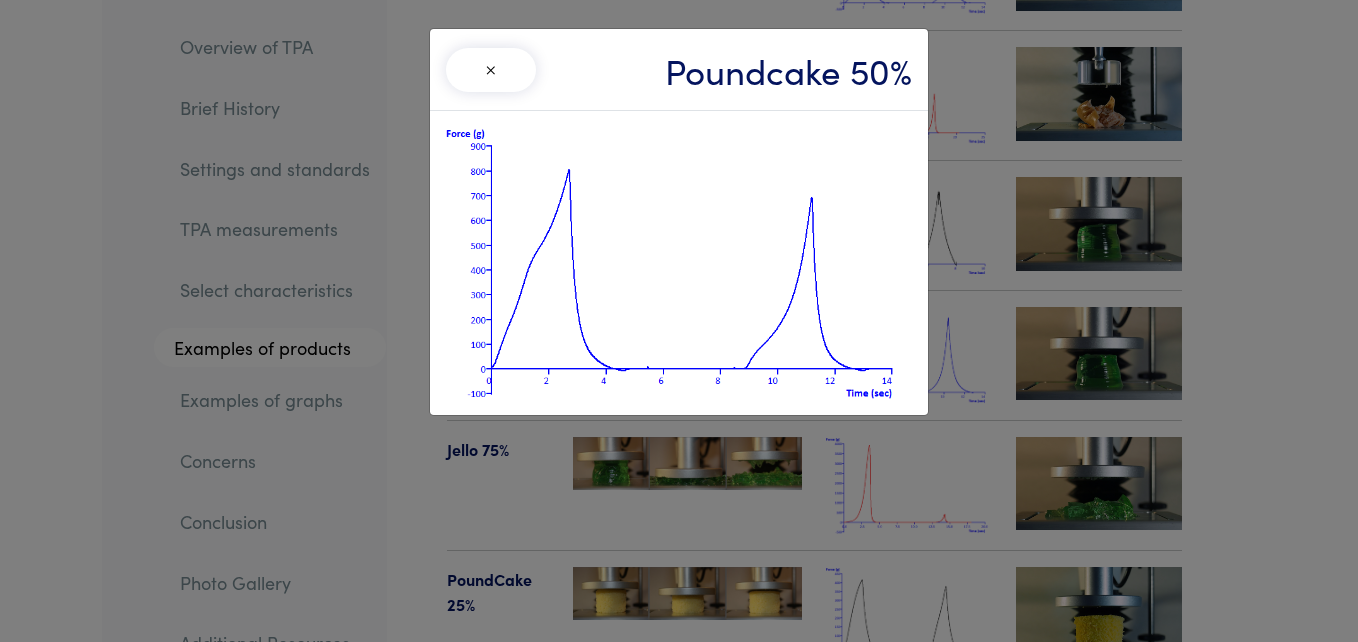click on "×
Poundcake 50%" at bounding box center (679, 321) 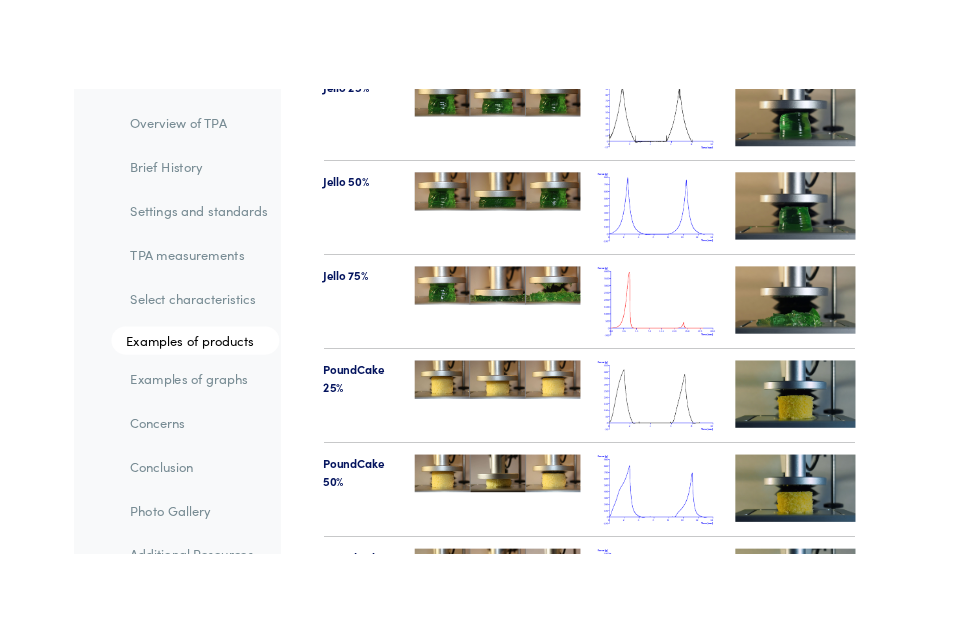 scroll, scrollTop: 25456, scrollLeft: 0, axis: vertical 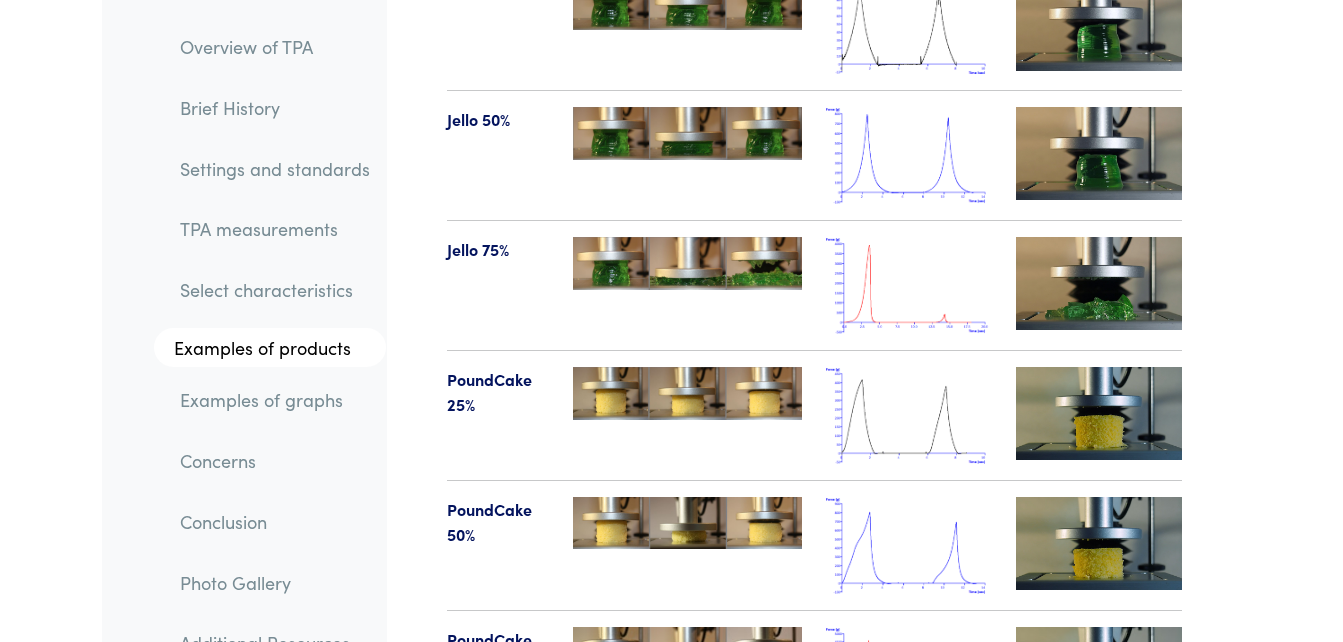click at bounding box center [909, 675] 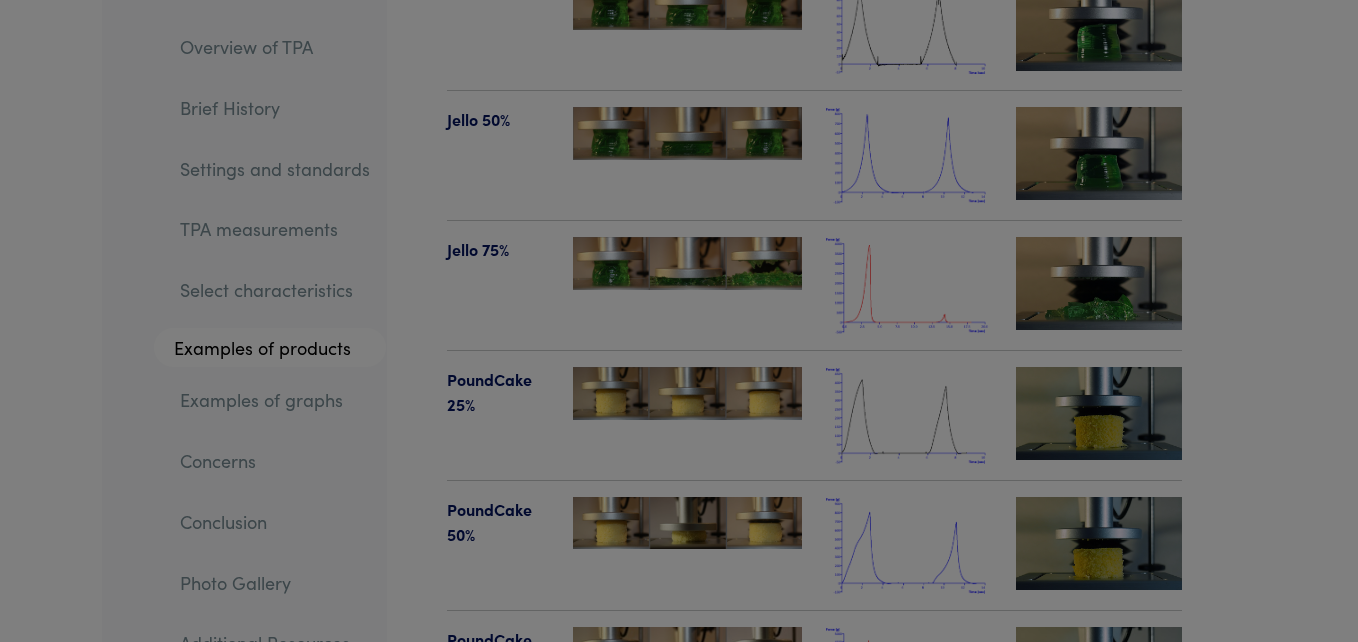 click on "Instruments
Texture Analyzers
Measure any physical product characteristic.
TA.XTPlus Connect
TA.XTPlus 100 Connect
TA.XTExpress Connect
TA.HDPlus Connect
Compare Instruments
Software
Dimensional Analyzers
Measure volume, density, and dimensional profiles of solids.
Volscan Profiler
Ceramscan
Software
Fixtures
Extras" at bounding box center [679, -2031] 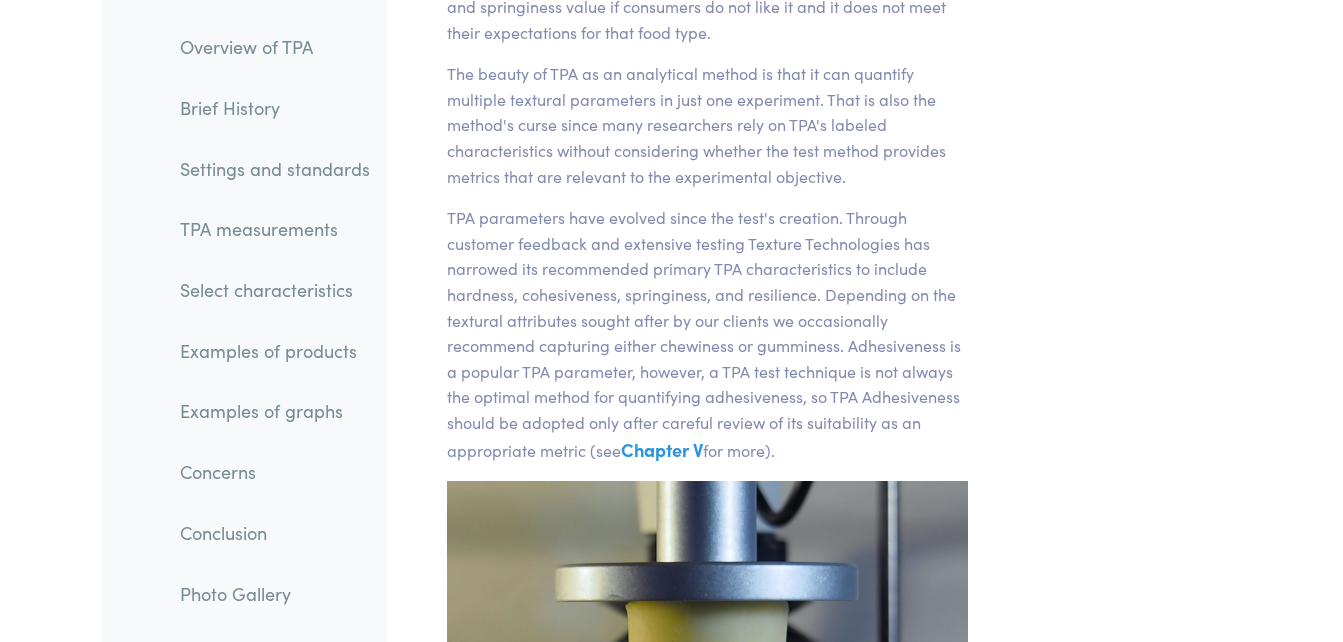 scroll, scrollTop: 700, scrollLeft: 0, axis: vertical 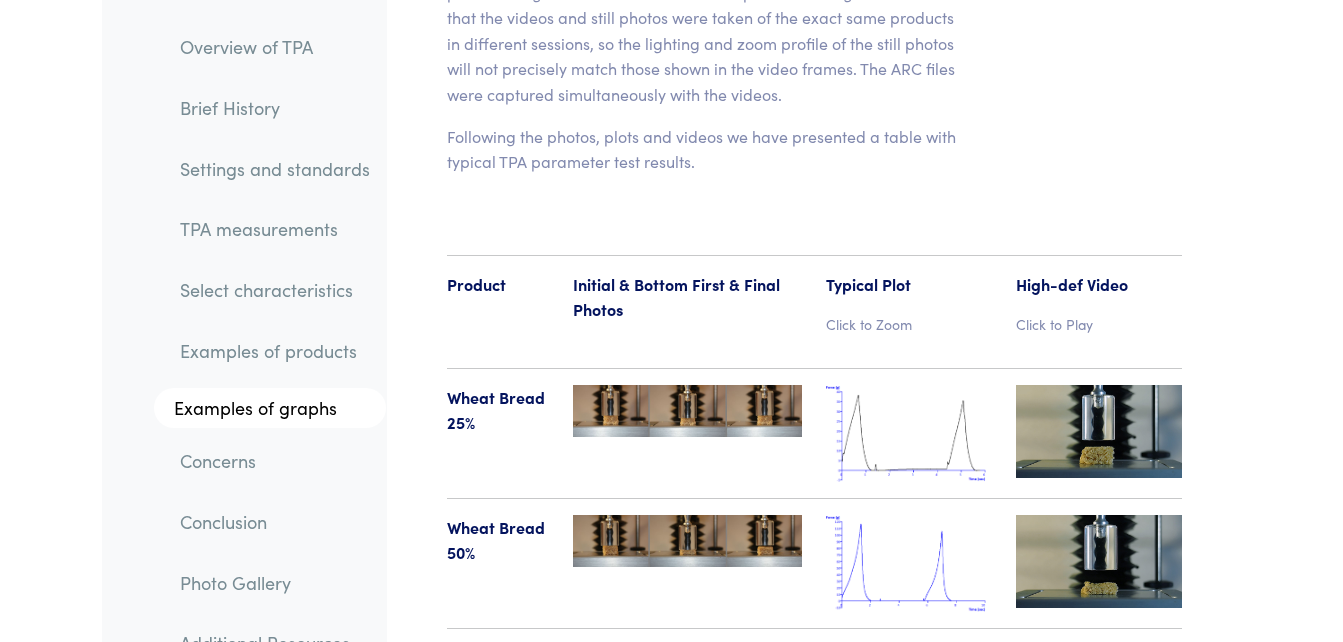 click at bounding box center (909, 693) 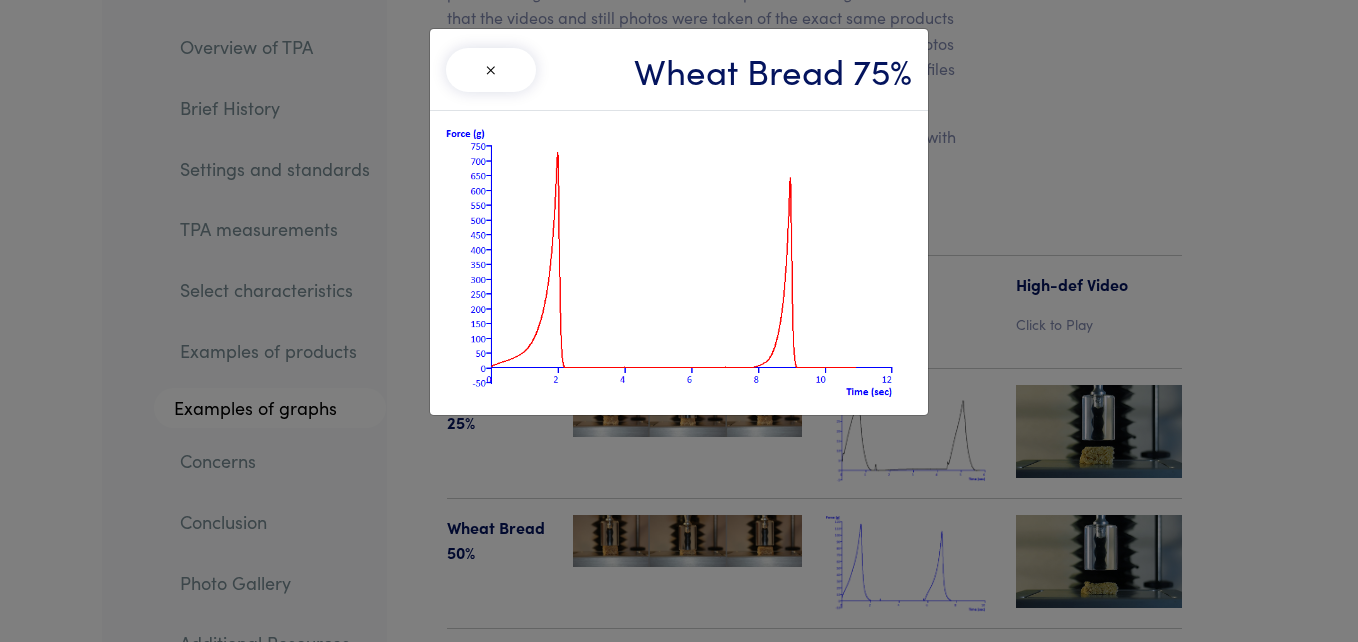 drag, startPoint x: 504, startPoint y: 230, endPoint x: 387, endPoint y: 366, distance: 179.40178 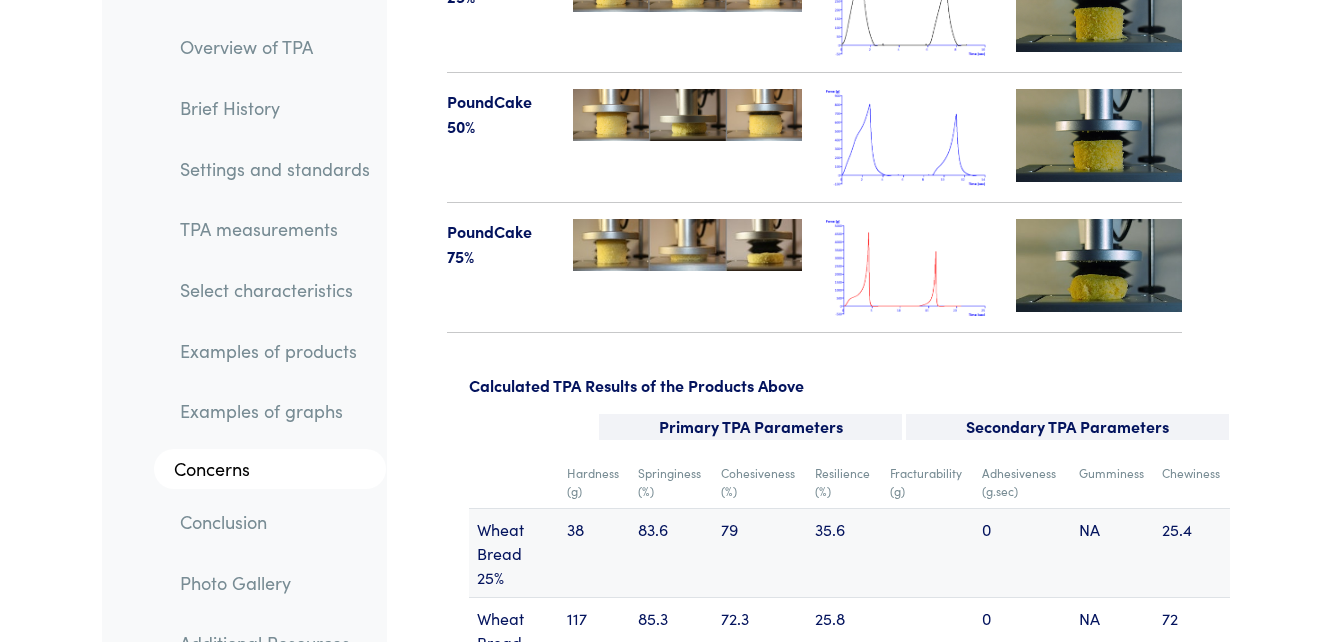 scroll, scrollTop: 25800, scrollLeft: 0, axis: vertical 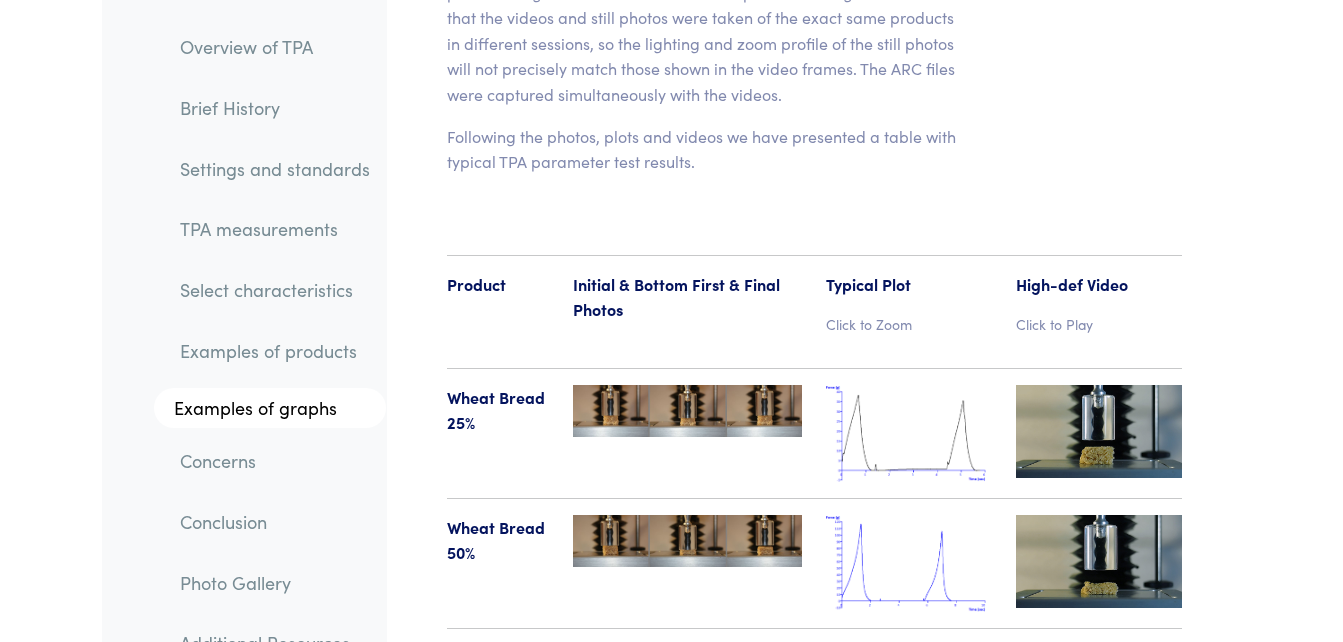 click at bounding box center (909, 693) 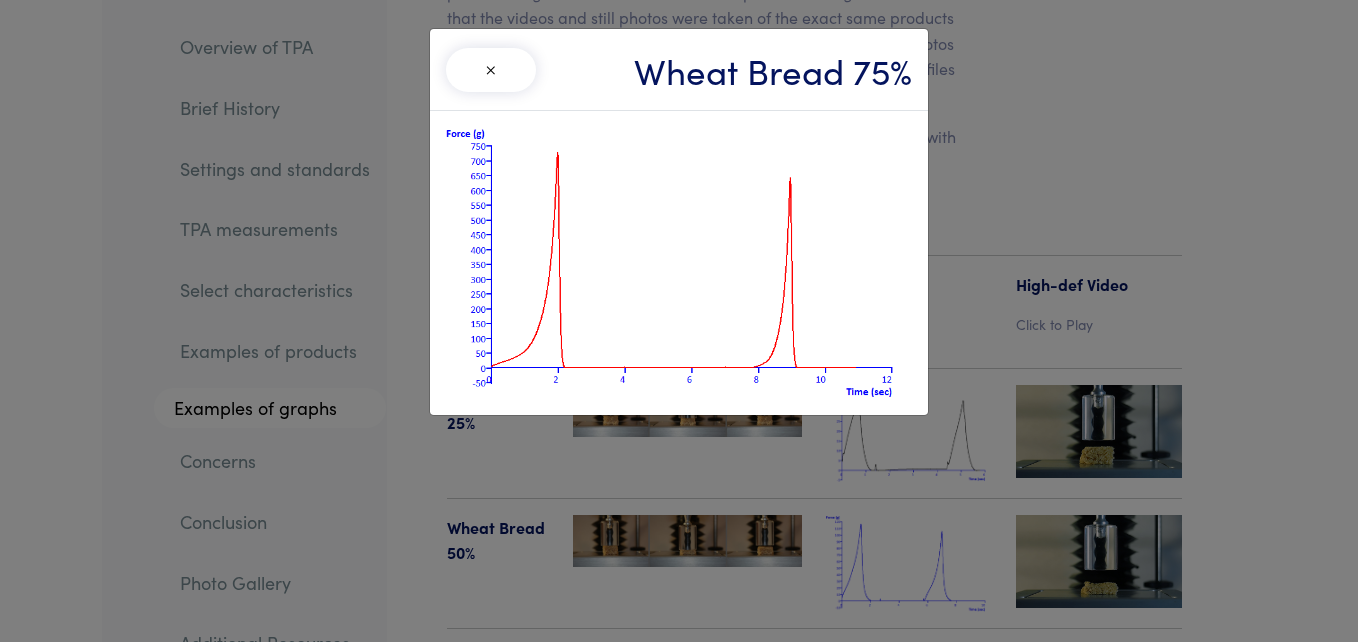 click on "×
Wheat Bread 75%" at bounding box center (679, 321) 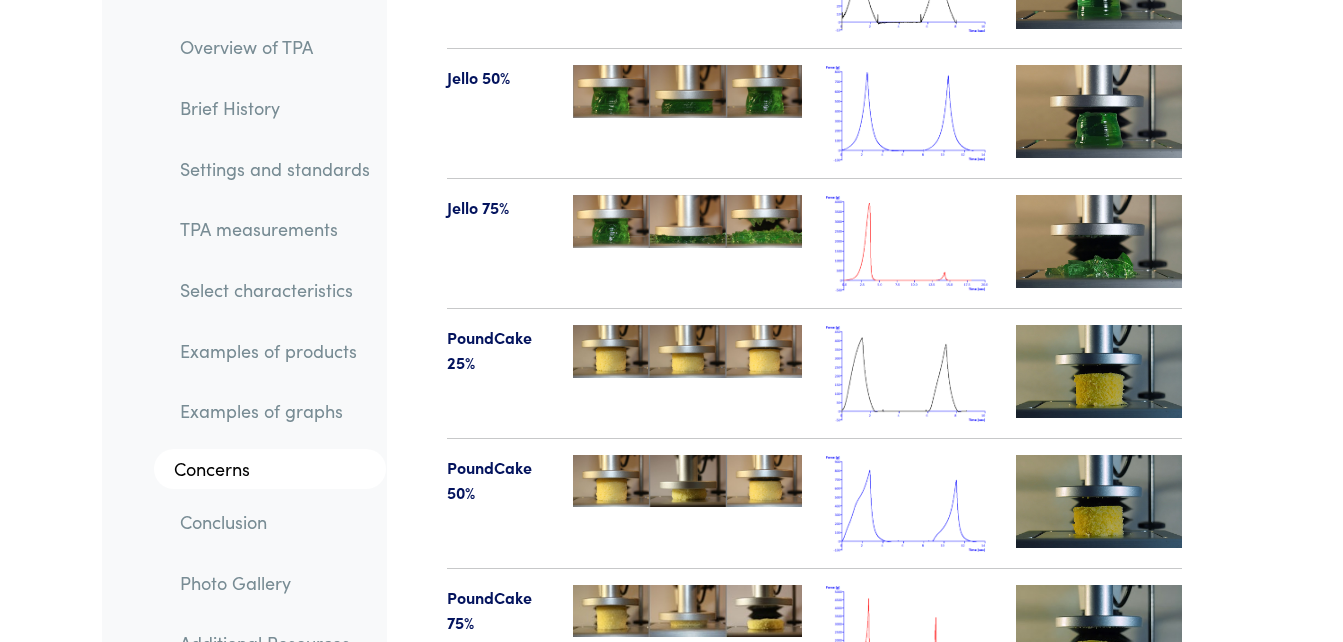 scroll, scrollTop: 25500, scrollLeft: 0, axis: vertical 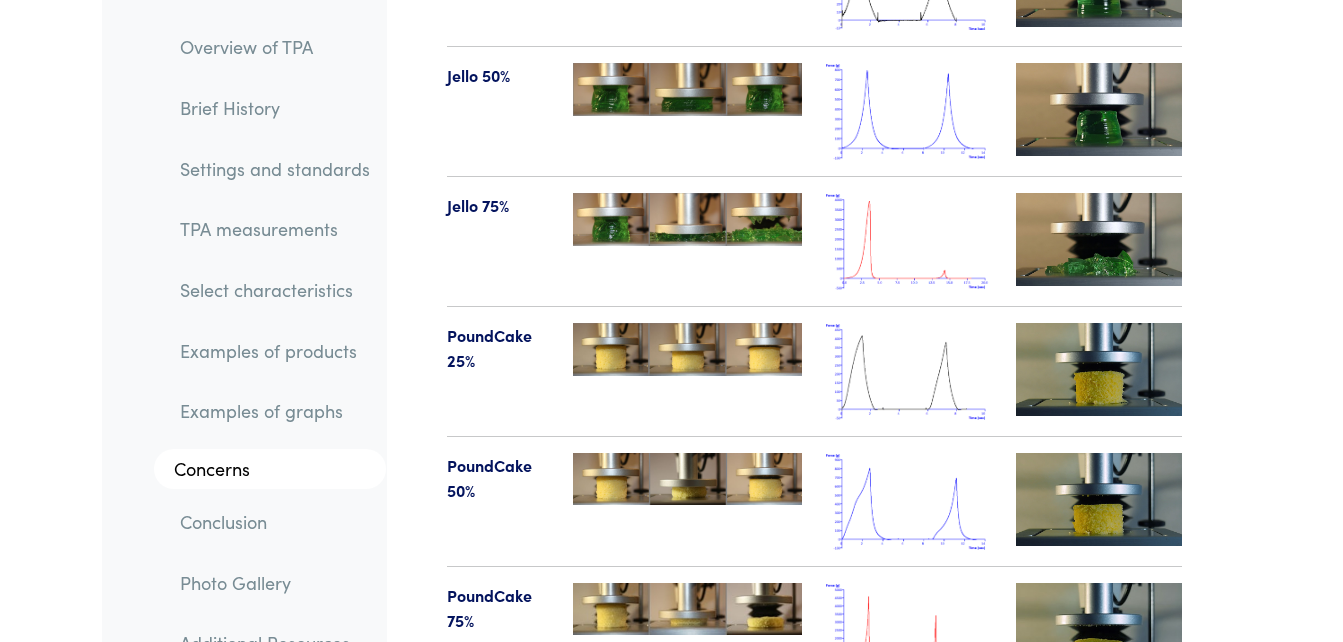 click at bounding box center (909, 631) 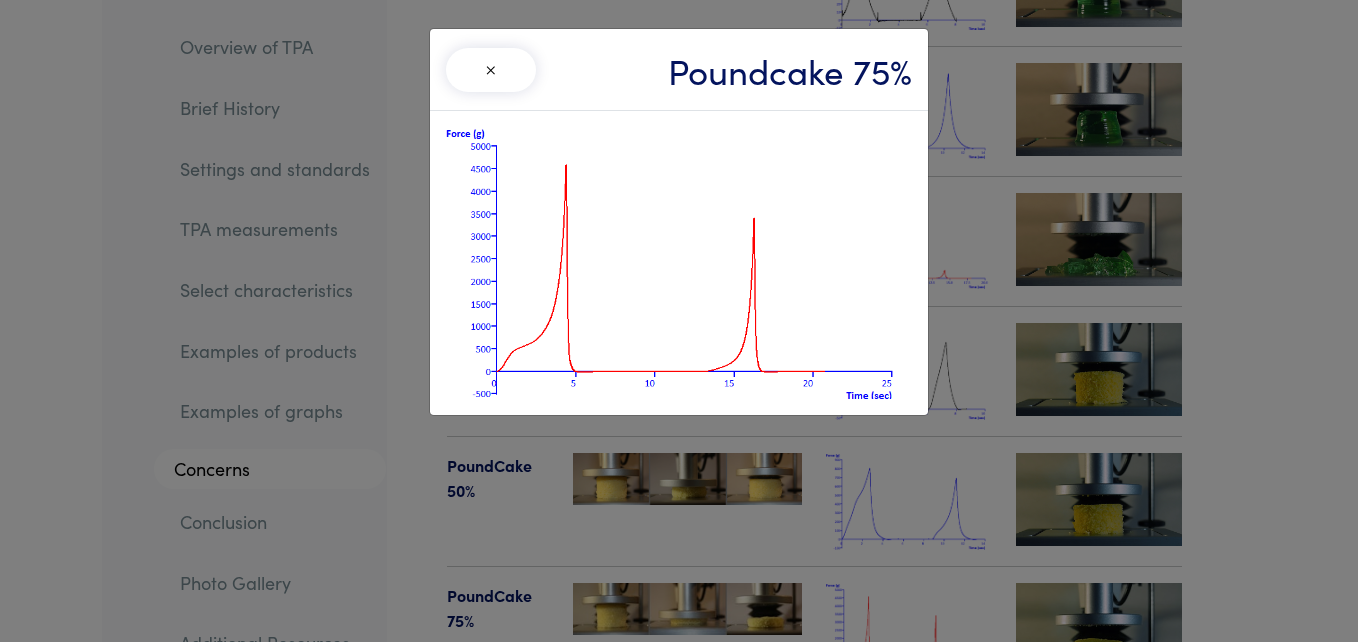 click on "×
Poundcake 75%" at bounding box center (679, 321) 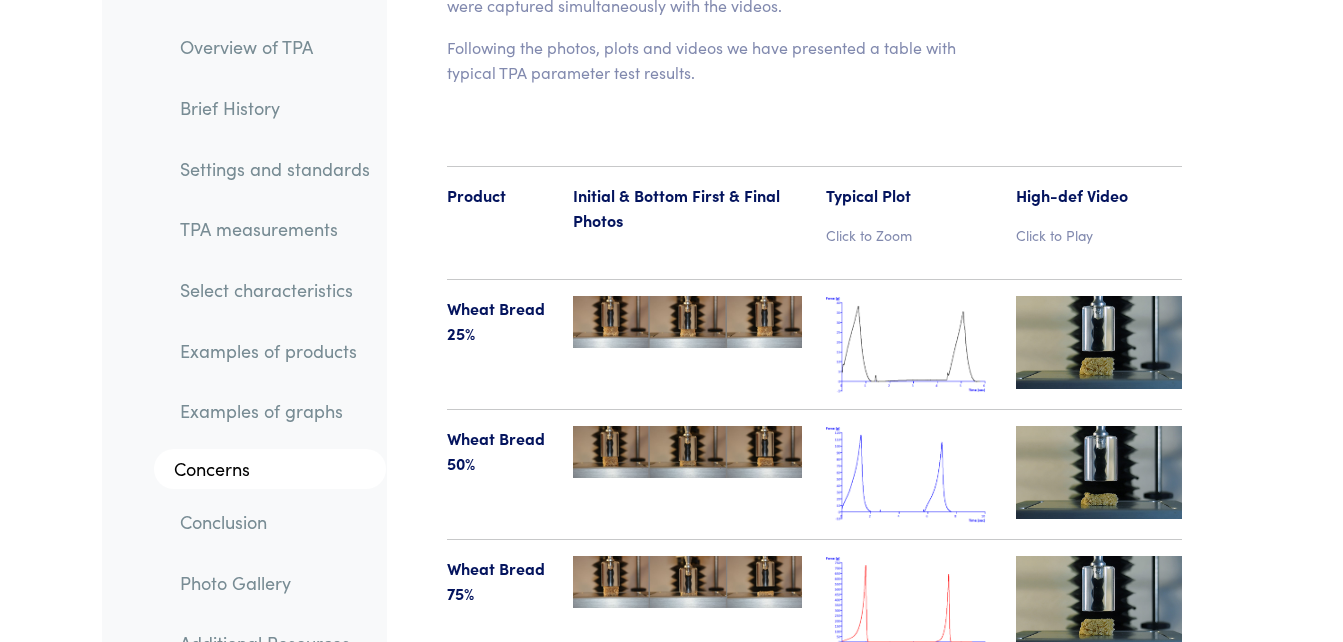 scroll, scrollTop: 23100, scrollLeft: 0, axis: vertical 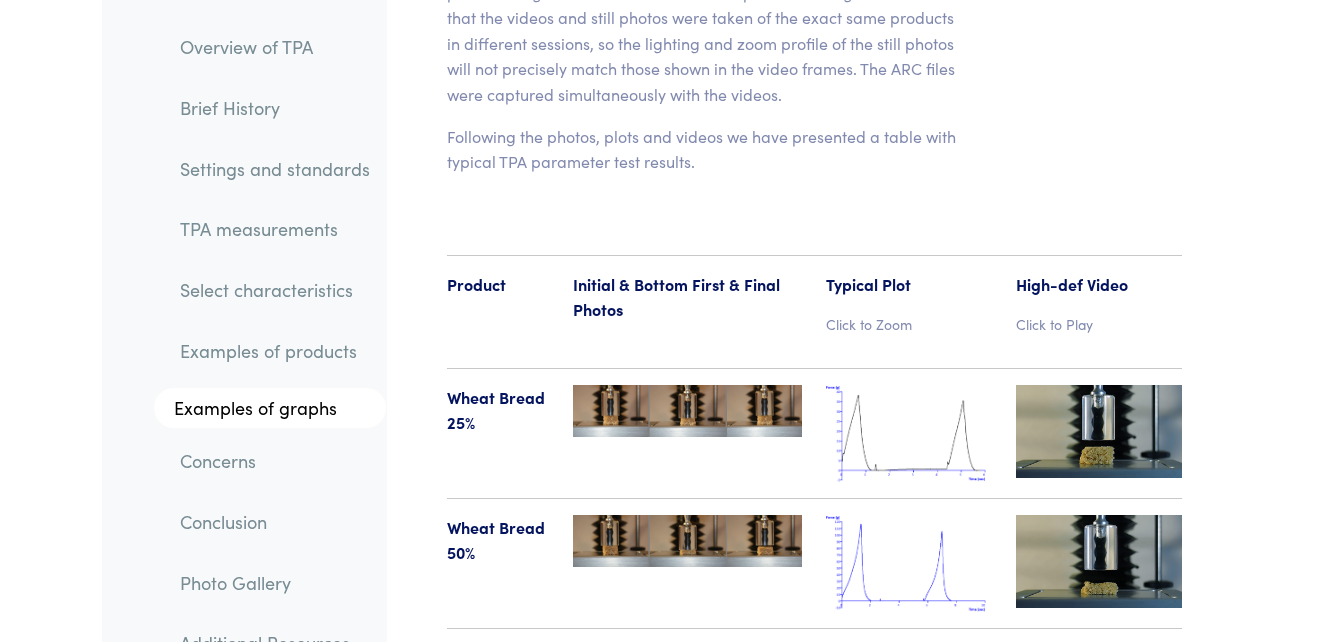 click at bounding box center [909, 563] 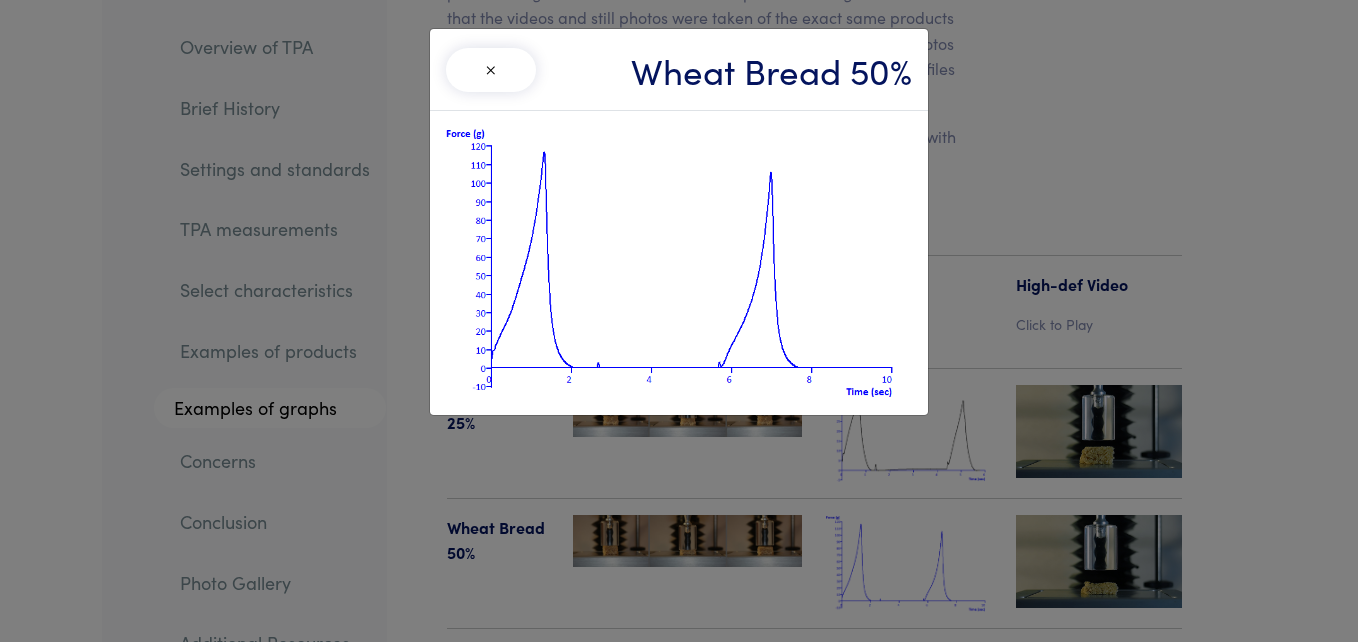 click on "×
Wheat Bread 50%" at bounding box center [679, 321] 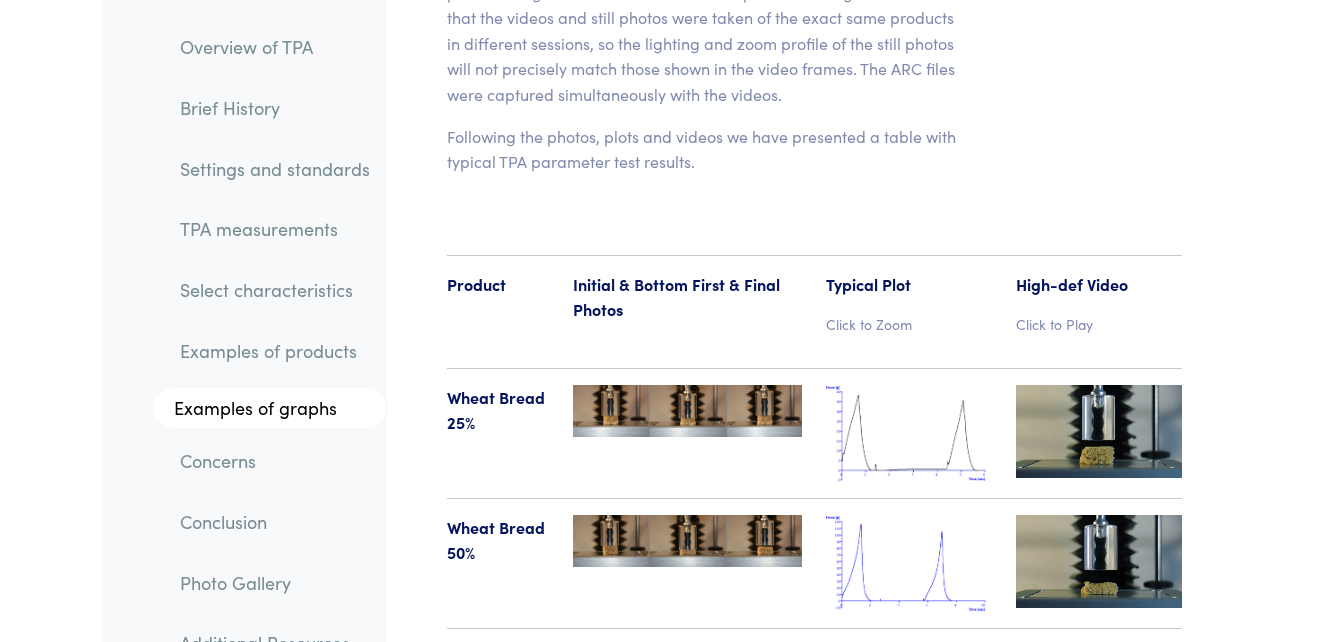 click at bounding box center (909, 693) 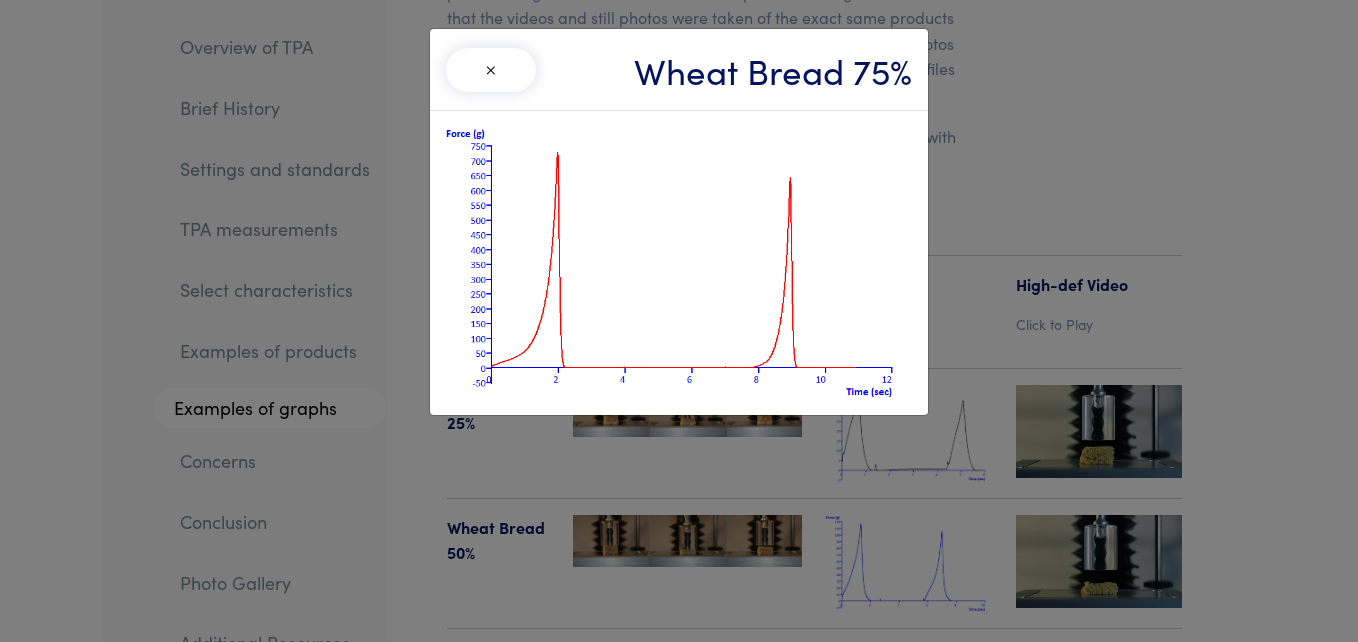 click on "×
Wheat Bread 75%" at bounding box center (679, 321) 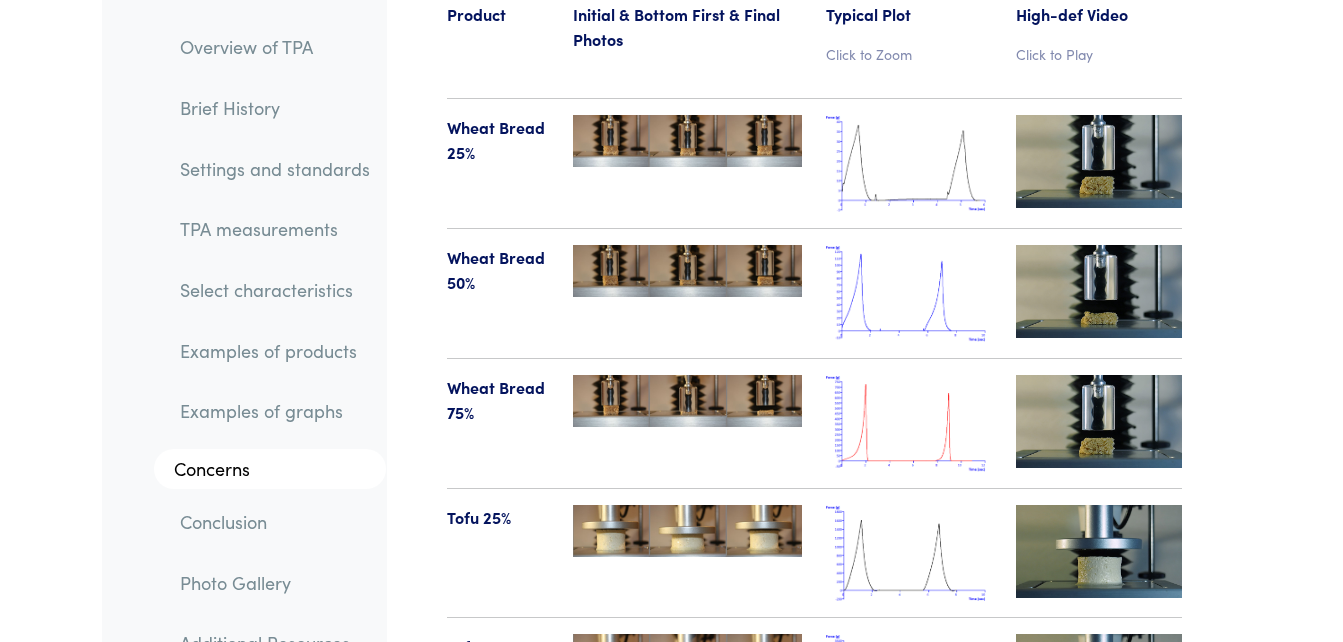 scroll, scrollTop: 23400, scrollLeft: 0, axis: vertical 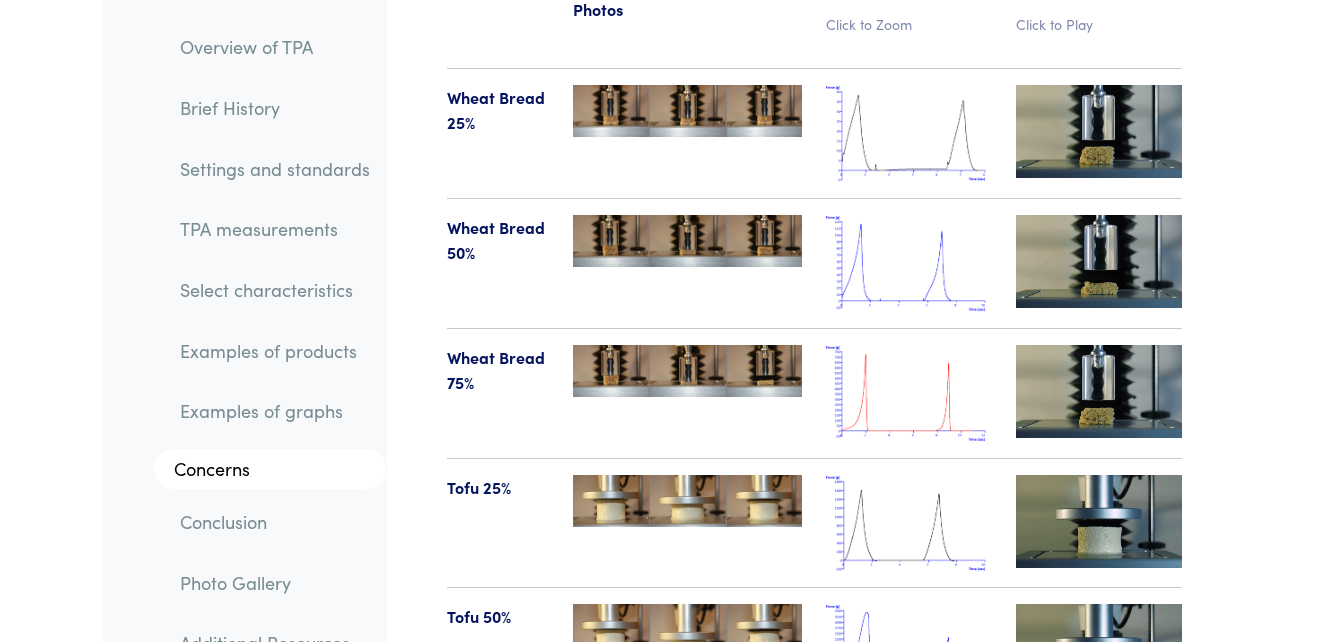 click at bounding box center [909, 393] 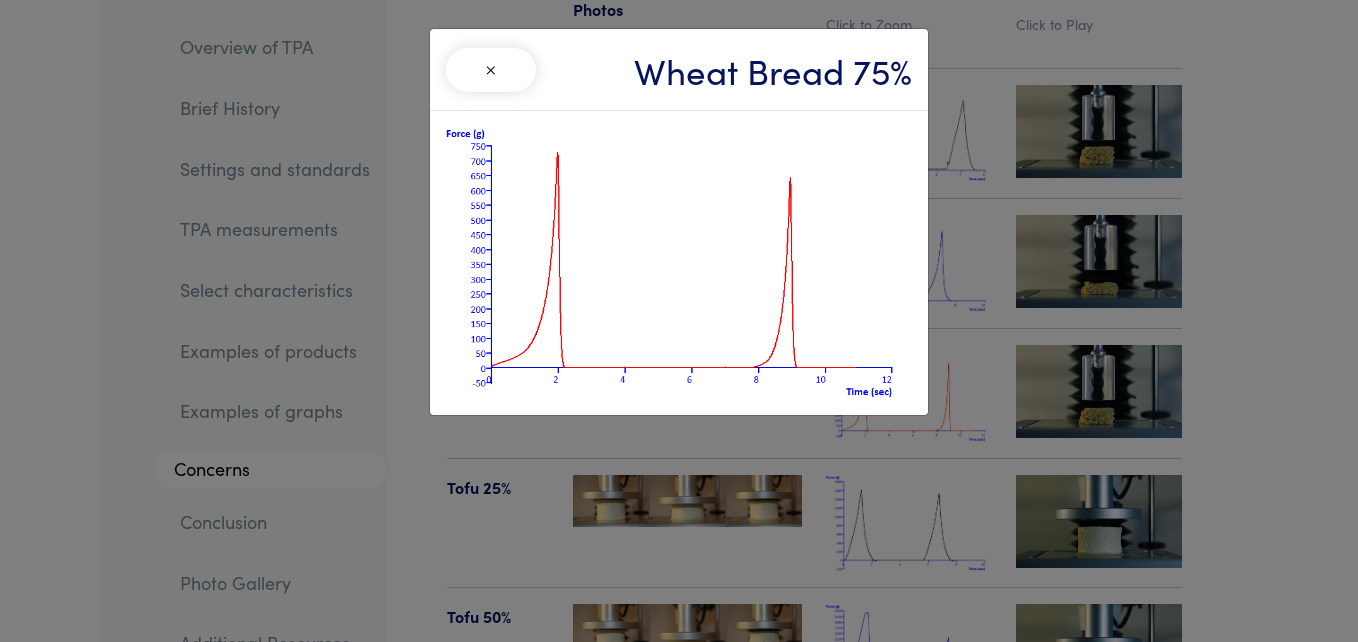 click on "×
Wheat Bread 75%" at bounding box center [679, 321] 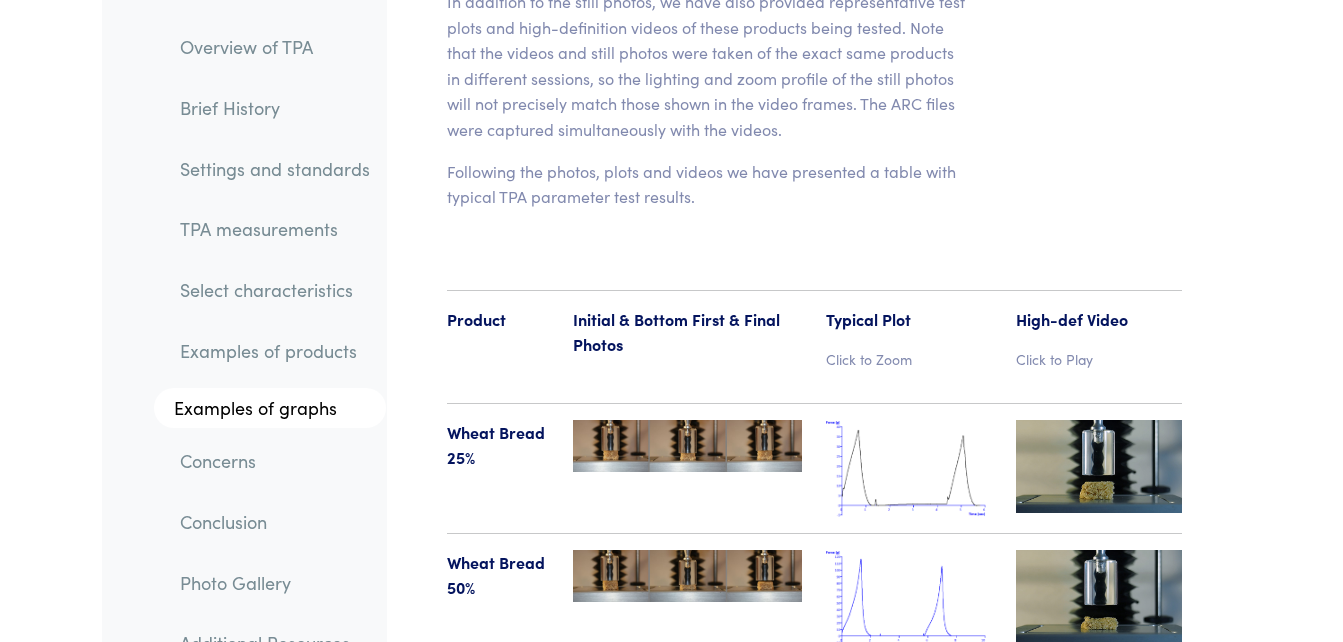 scroll, scrollTop: 23100, scrollLeft: 0, axis: vertical 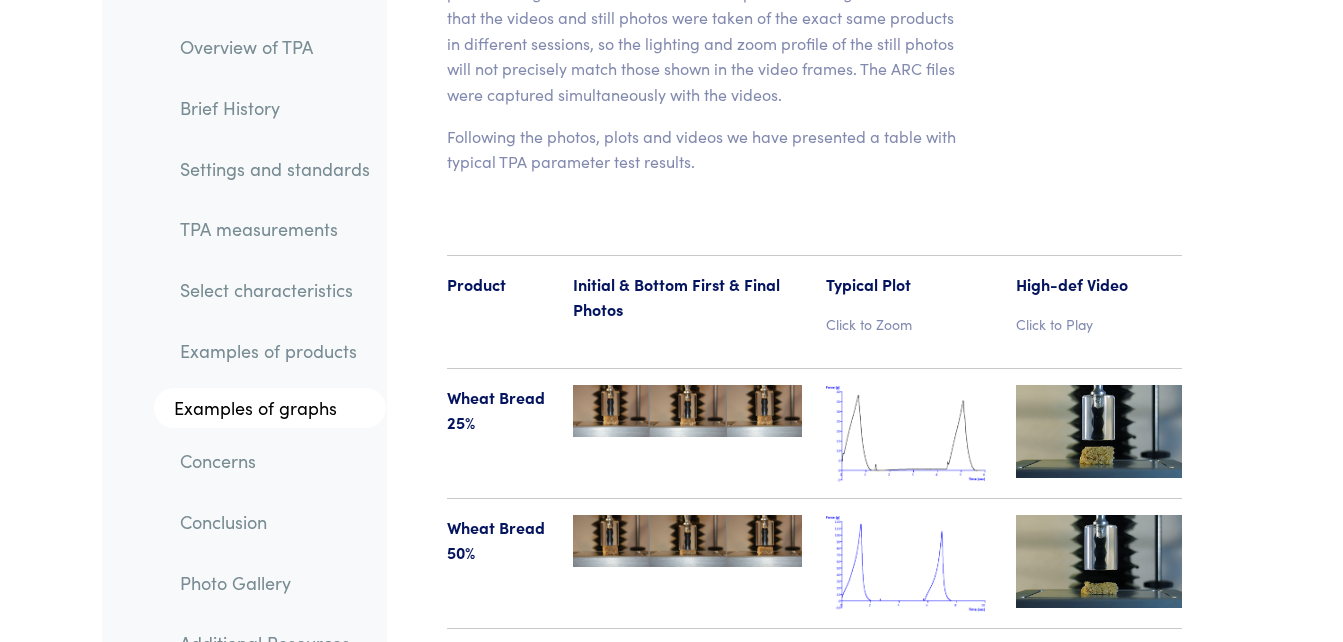 click at bounding box center (909, 693) 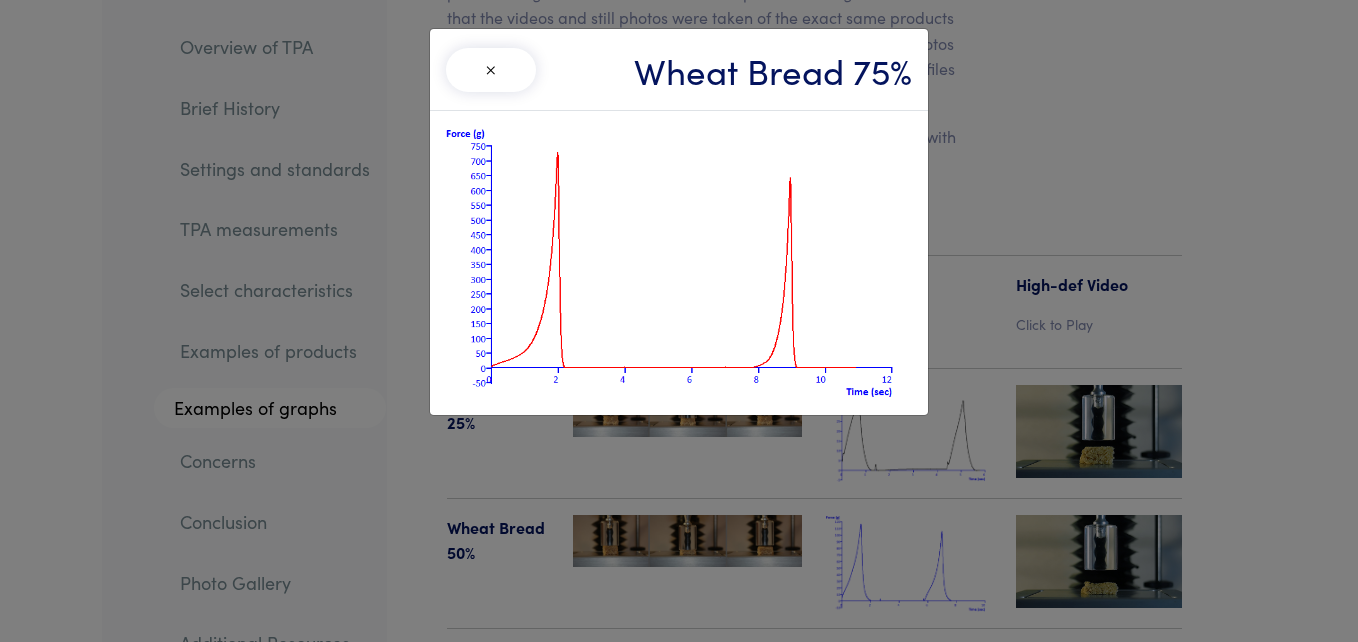 click on "×
Wheat Bread 75%" at bounding box center [679, 321] 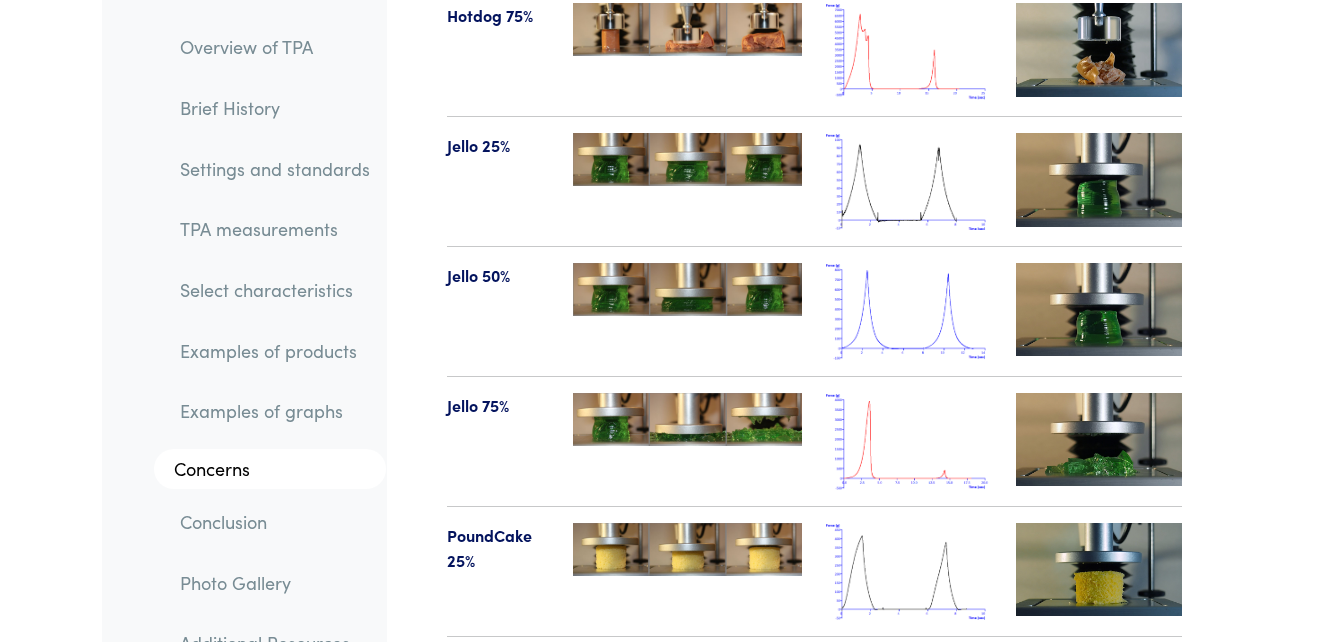 scroll, scrollTop: 25400, scrollLeft: 0, axis: vertical 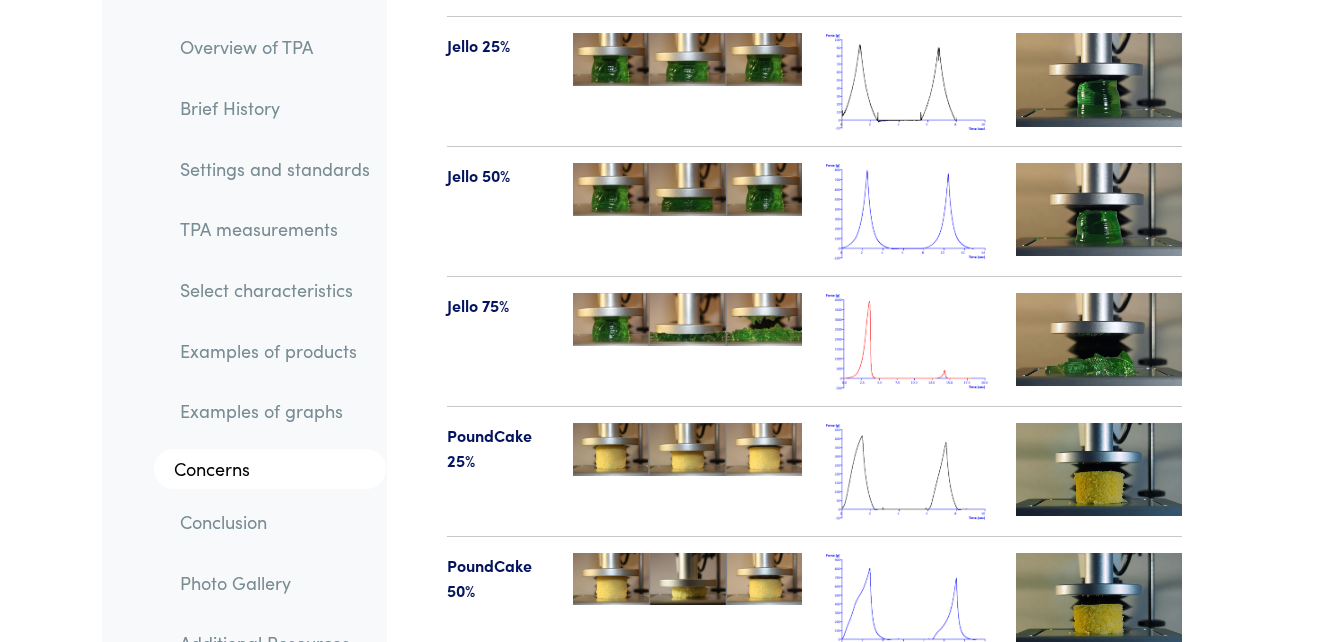 click at bounding box center [909, 731] 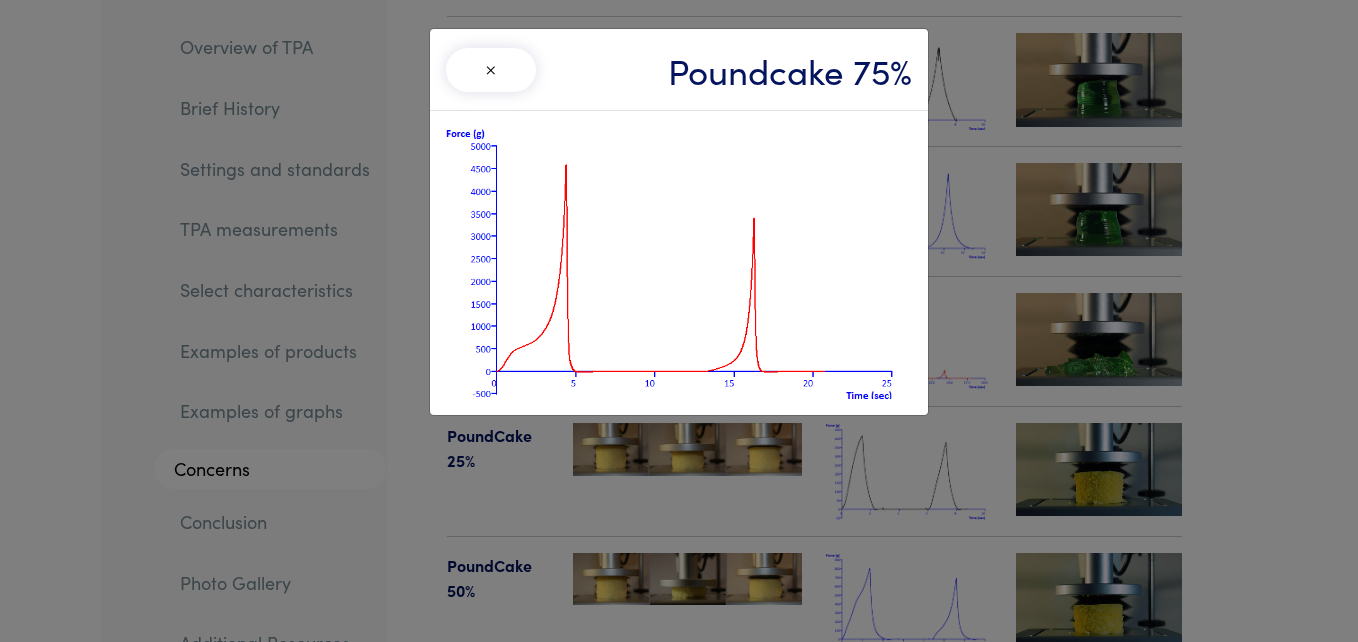drag, startPoint x: 957, startPoint y: 292, endPoint x: 957, endPoint y: 272, distance: 20 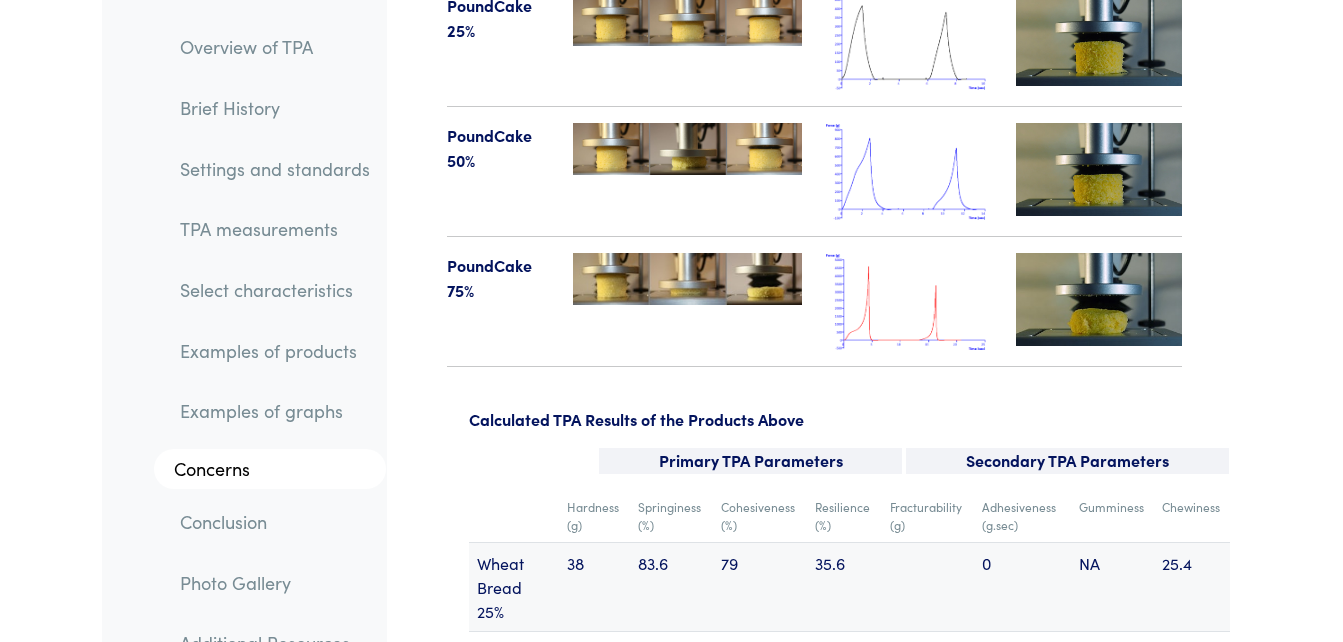 scroll, scrollTop: 25800, scrollLeft: 0, axis: vertical 